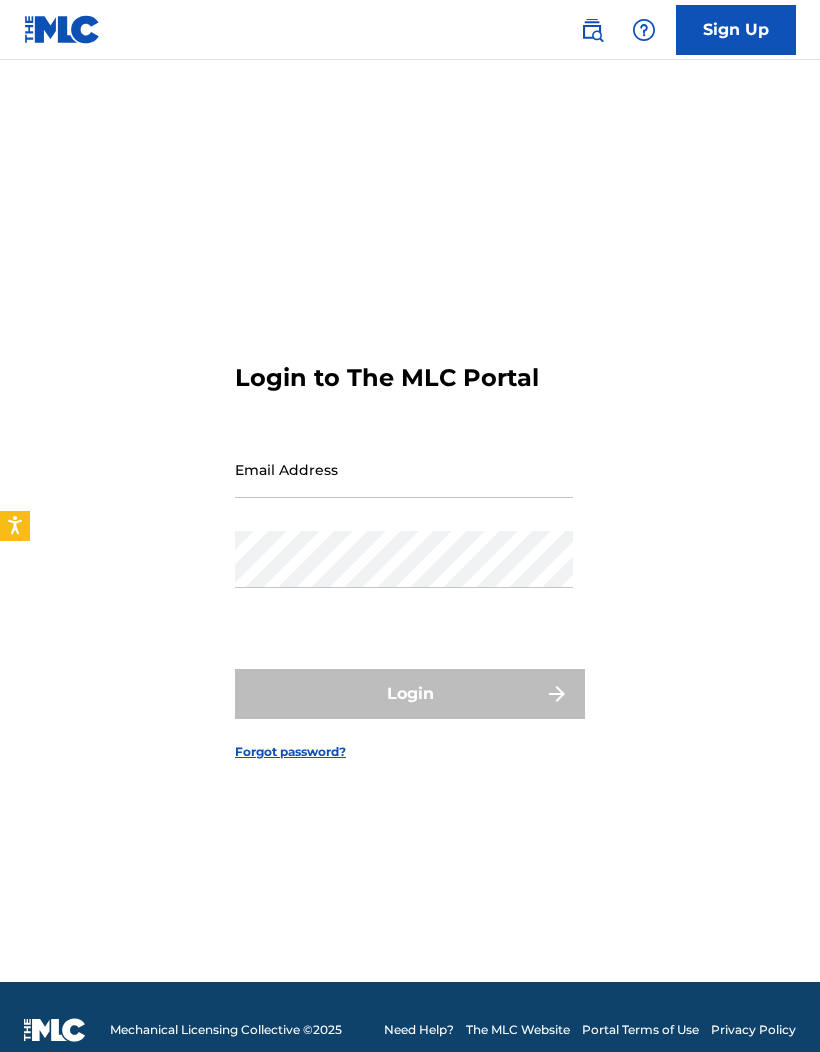 click on "Email Address" at bounding box center (404, 469) 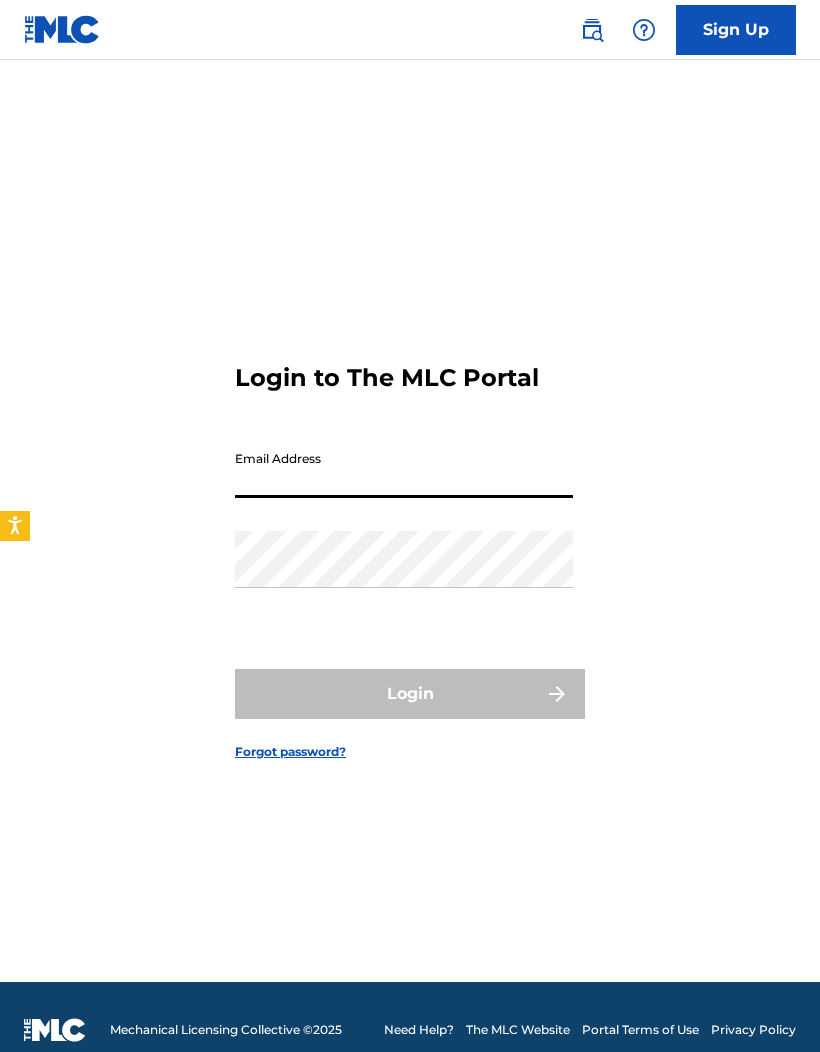 scroll, scrollTop: 0, scrollLeft: 0, axis: both 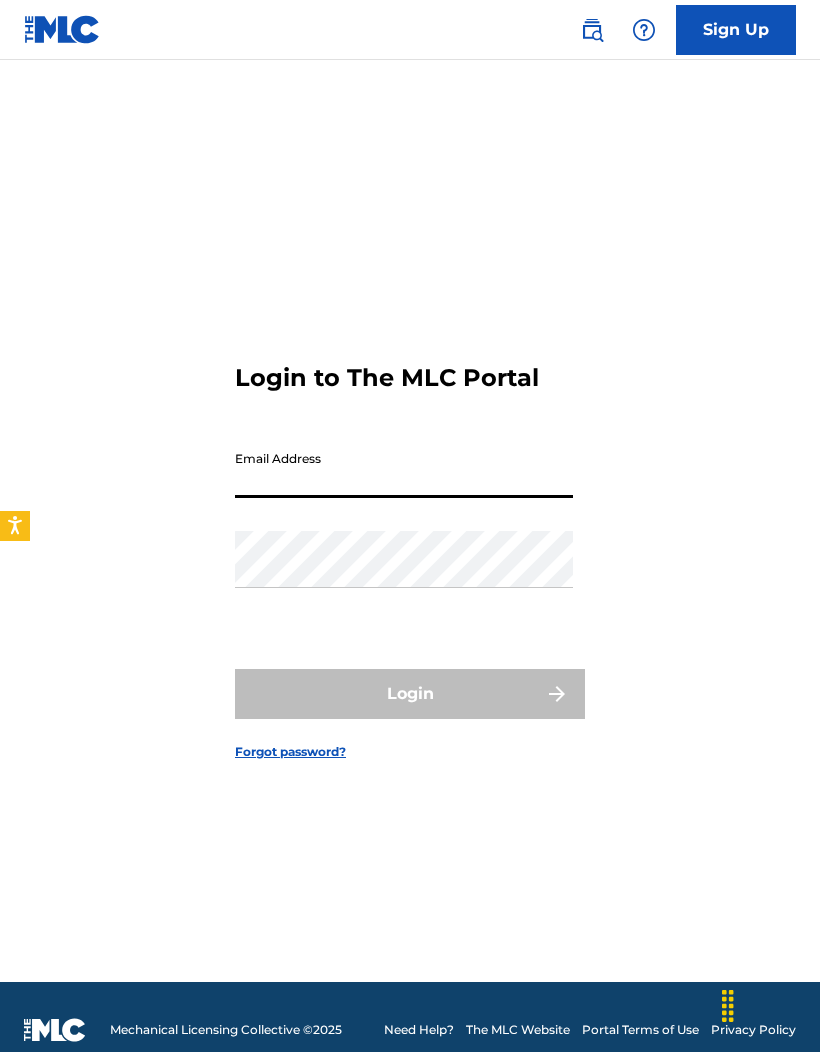 type on "Jones92509@yahoo.com" 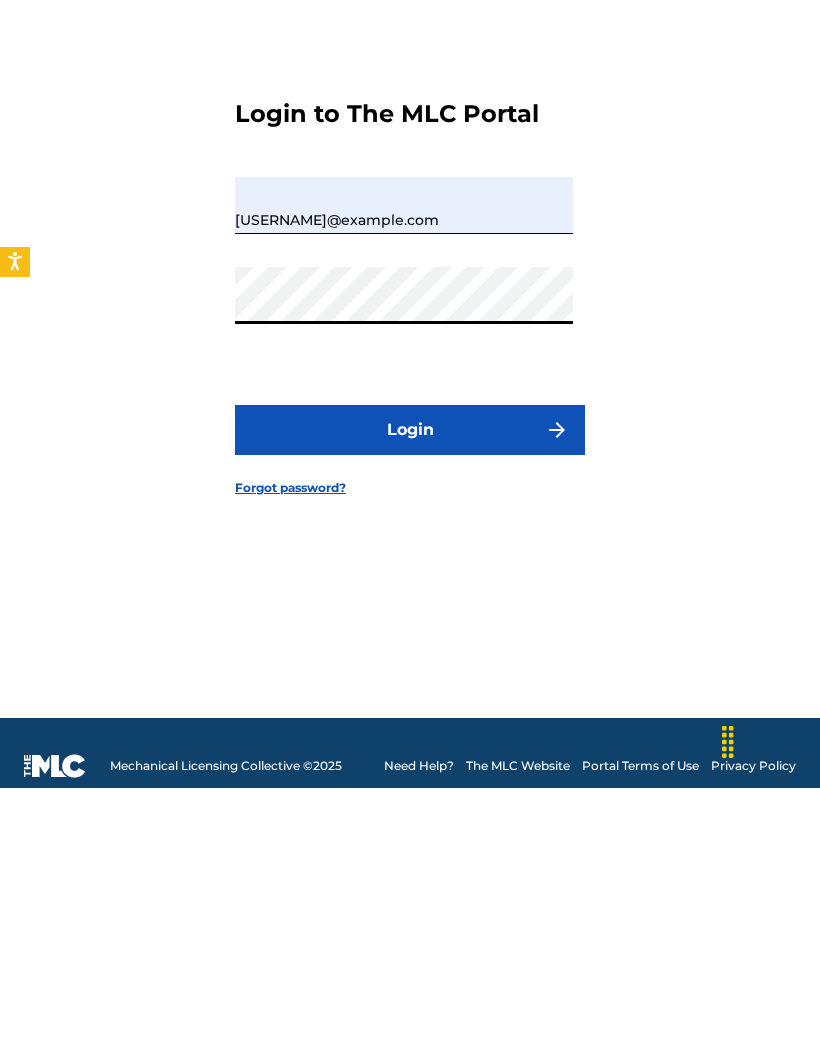 click on "Login" at bounding box center [410, 694] 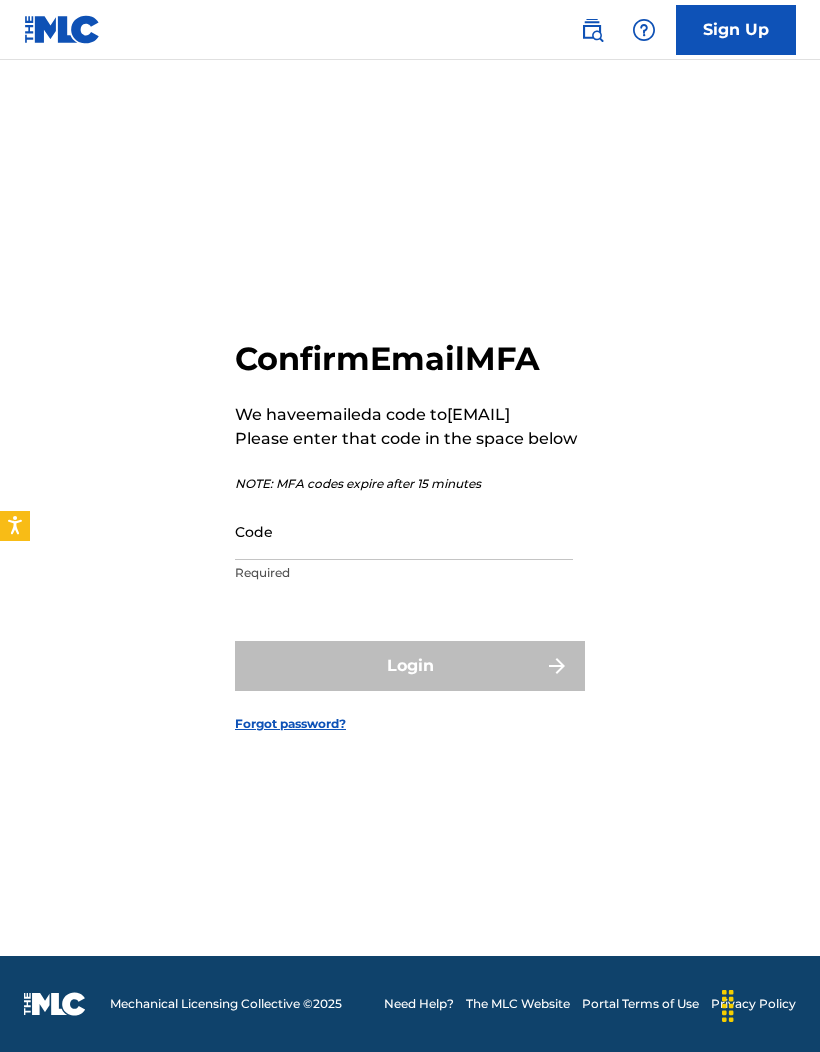 click on "Code" at bounding box center (404, 531) 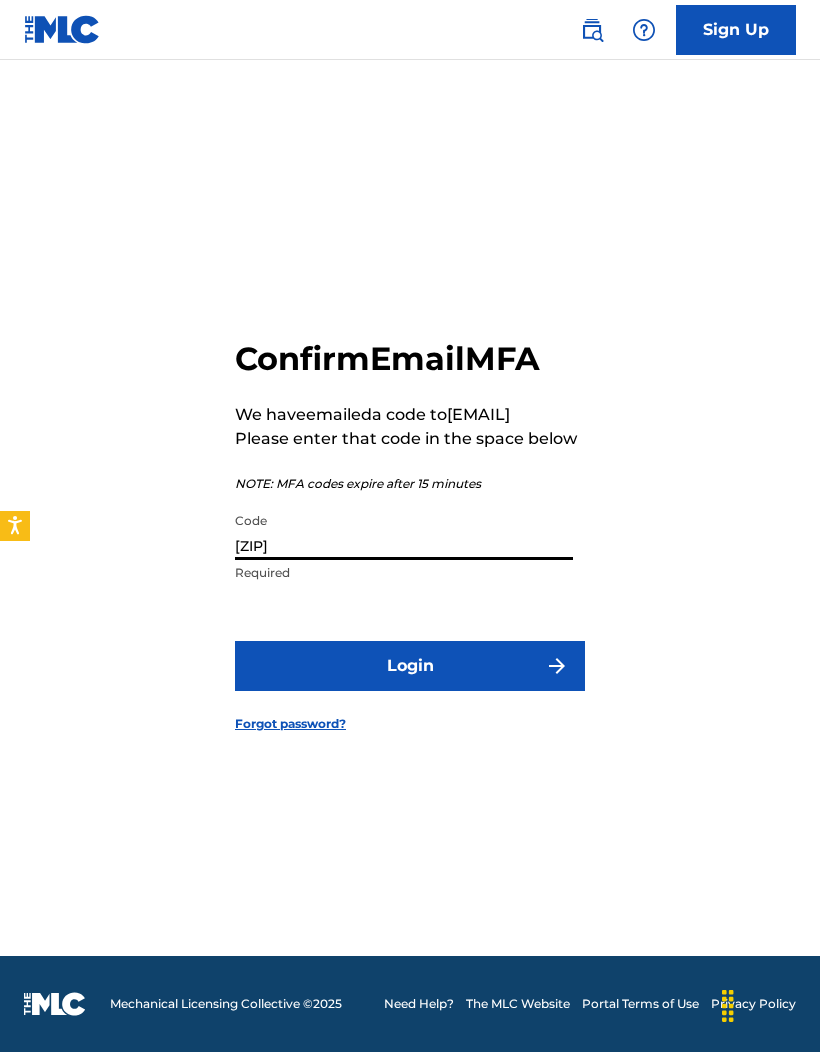 type on "048463" 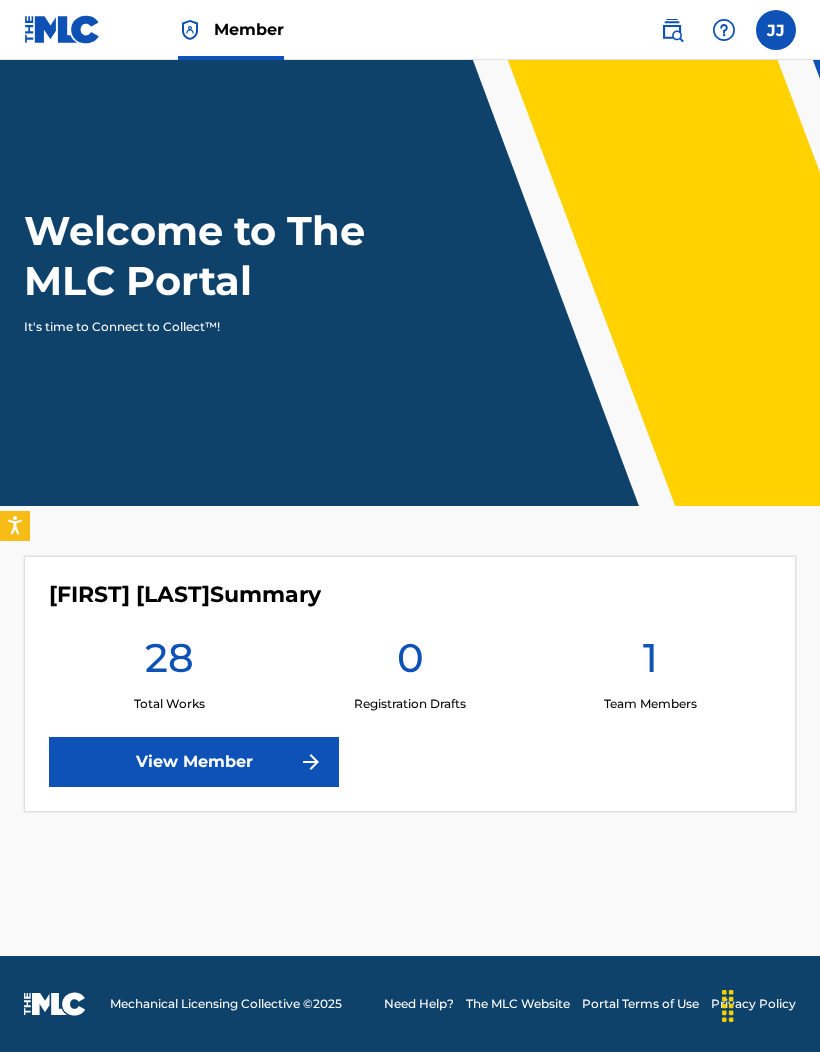 scroll, scrollTop: 0, scrollLeft: 0, axis: both 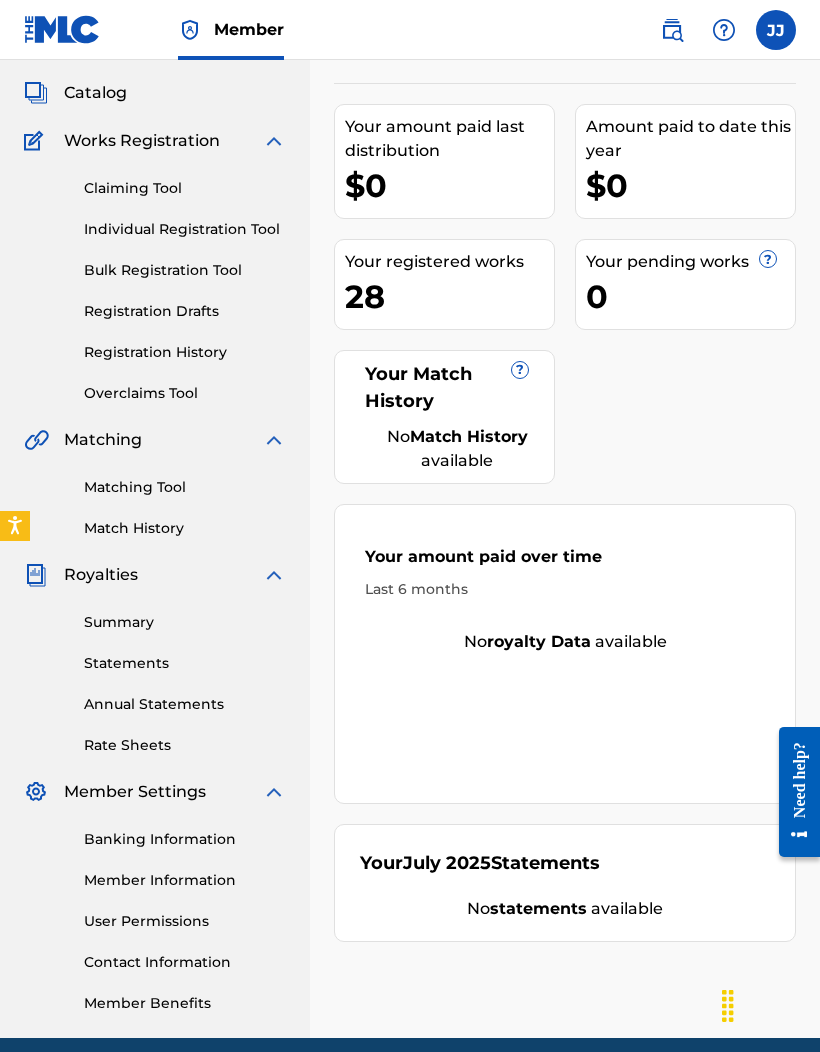 click on "Registration History" at bounding box center (185, 352) 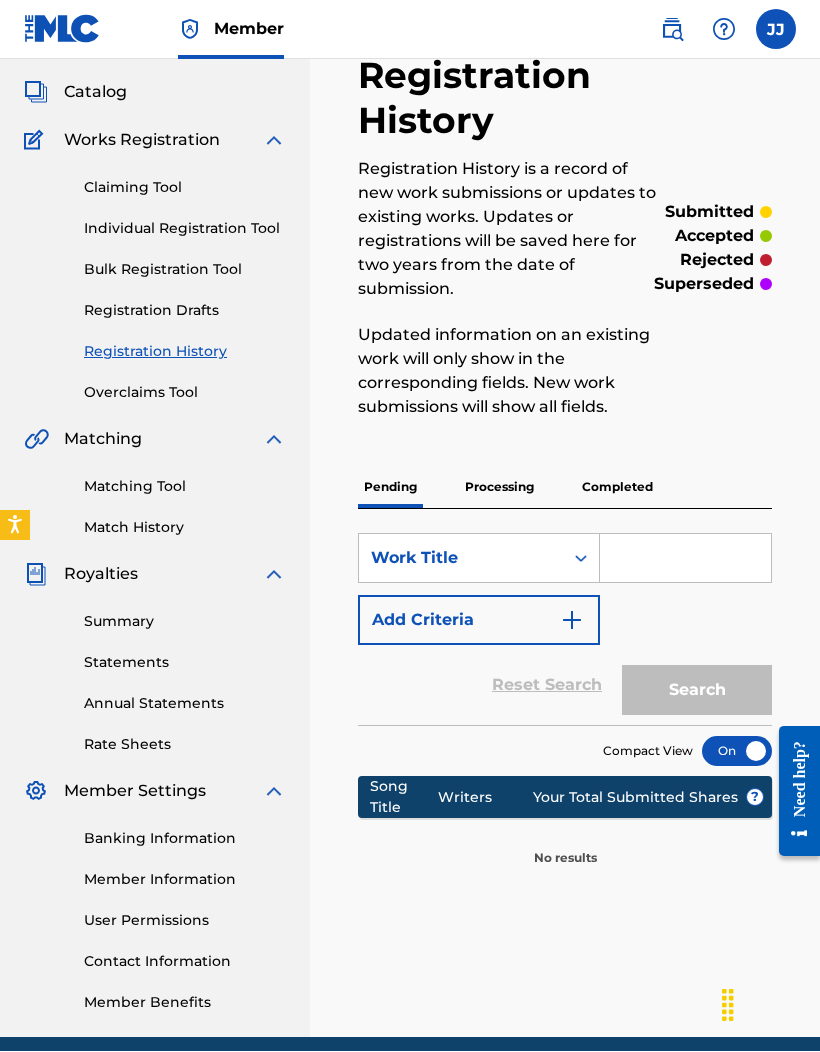scroll, scrollTop: 0, scrollLeft: 0, axis: both 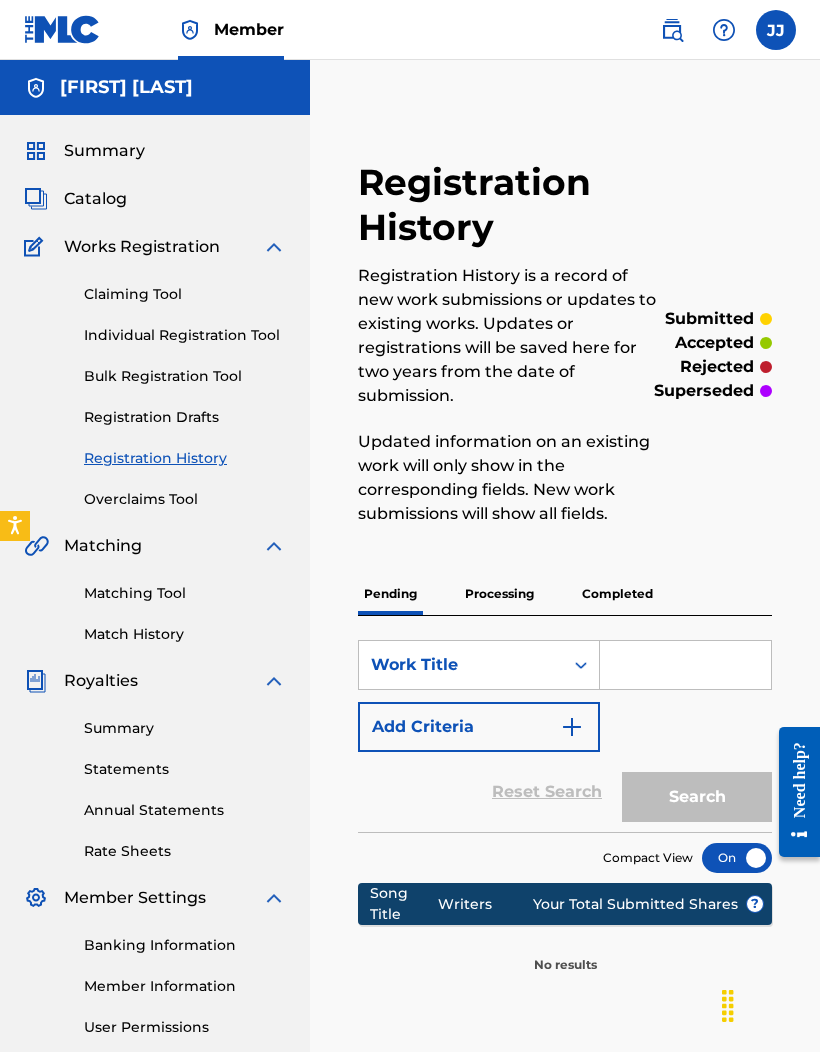 click on "Processing" at bounding box center (499, 594) 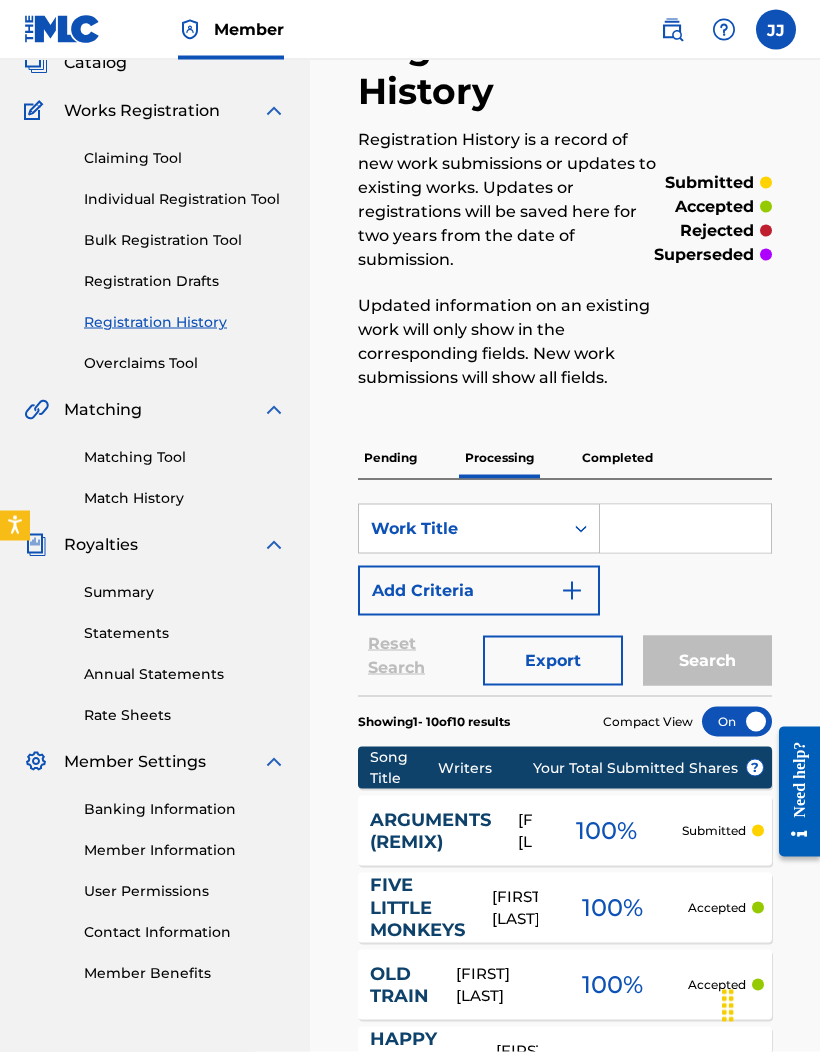 scroll, scrollTop: 126, scrollLeft: 0, axis: vertical 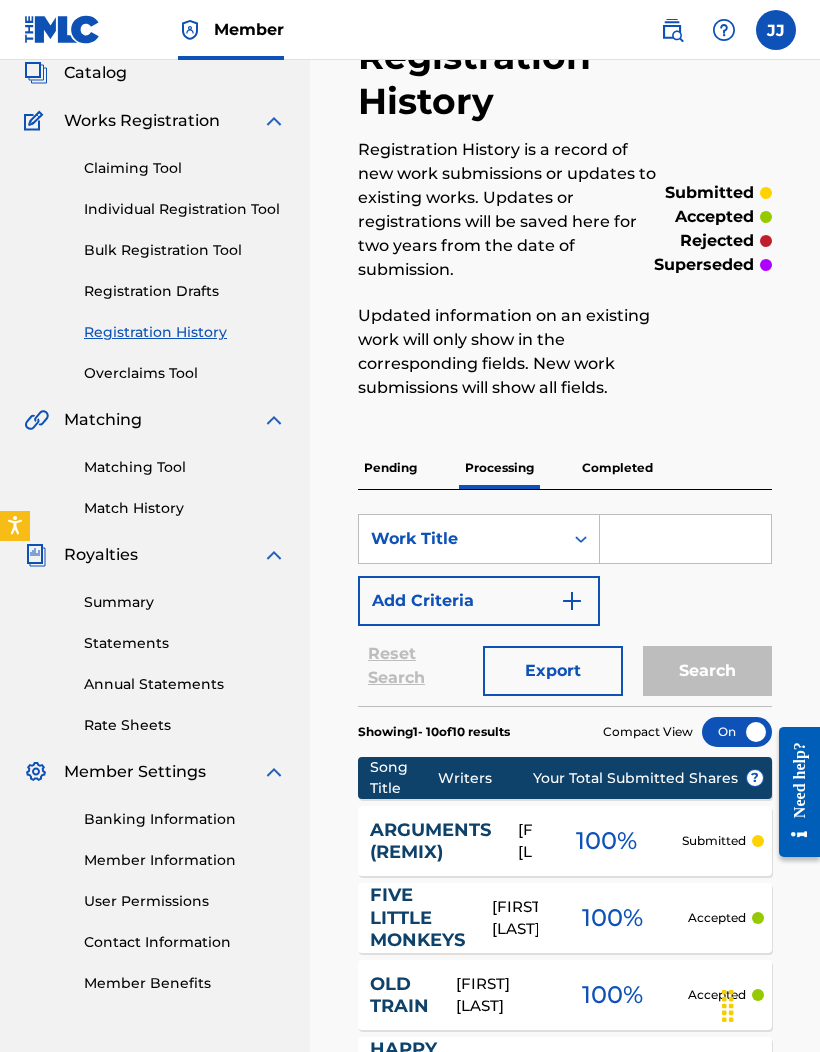 click on "Completed" at bounding box center (617, 468) 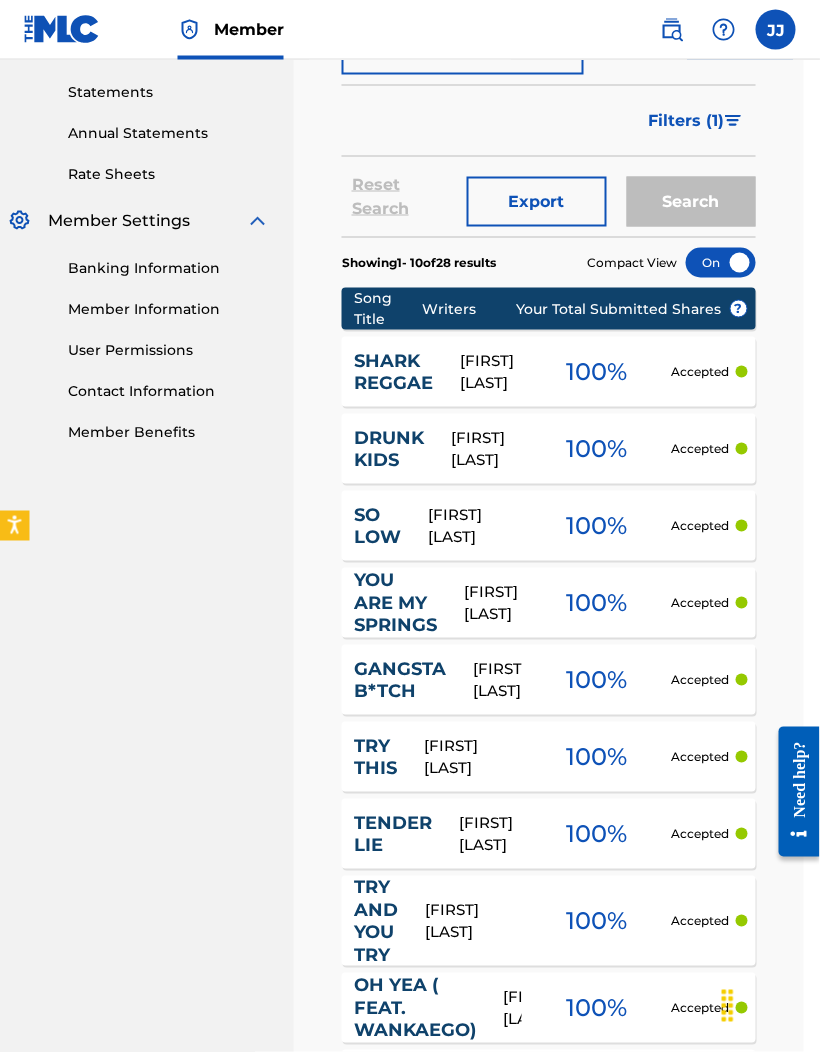 scroll, scrollTop: 659, scrollLeft: 18, axis: both 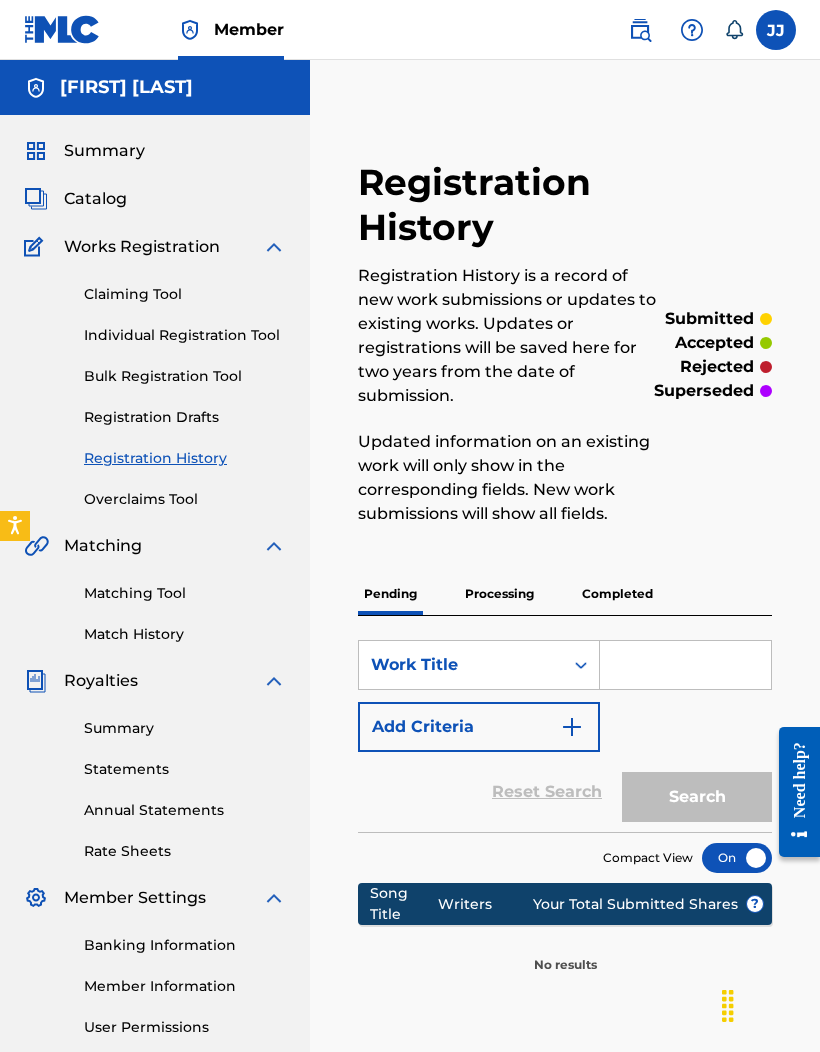 click on "Processing" at bounding box center (499, 594) 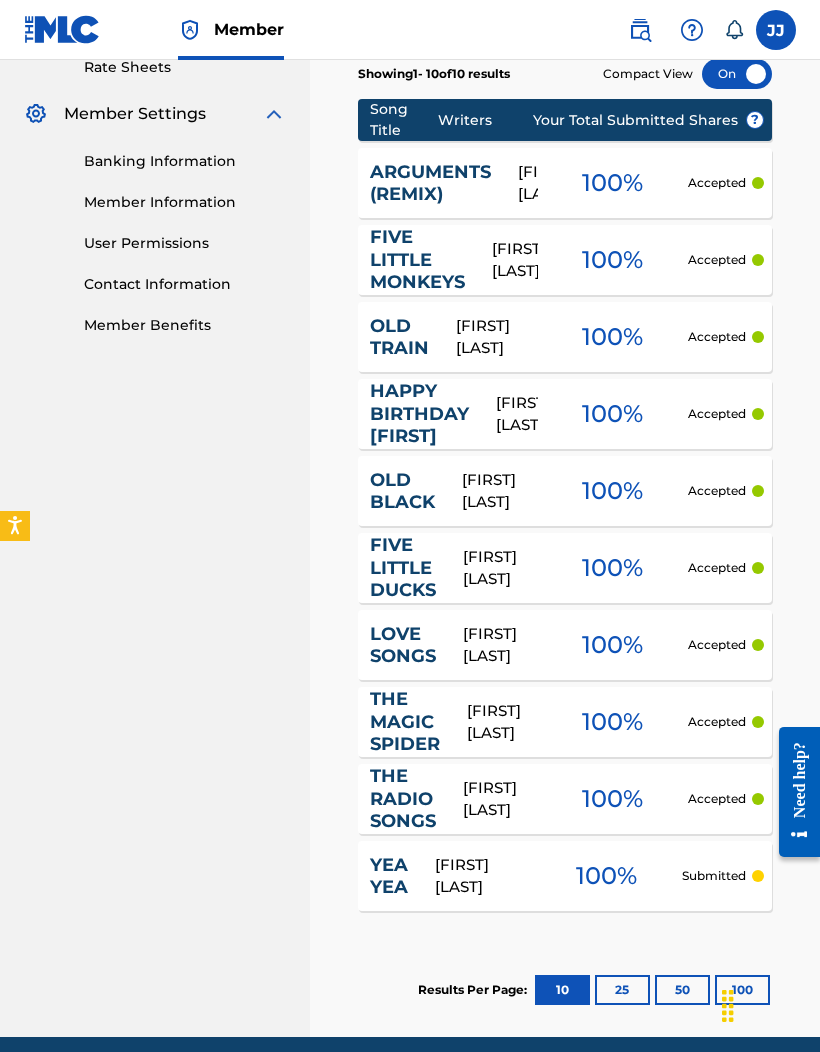 scroll, scrollTop: 783, scrollLeft: 0, axis: vertical 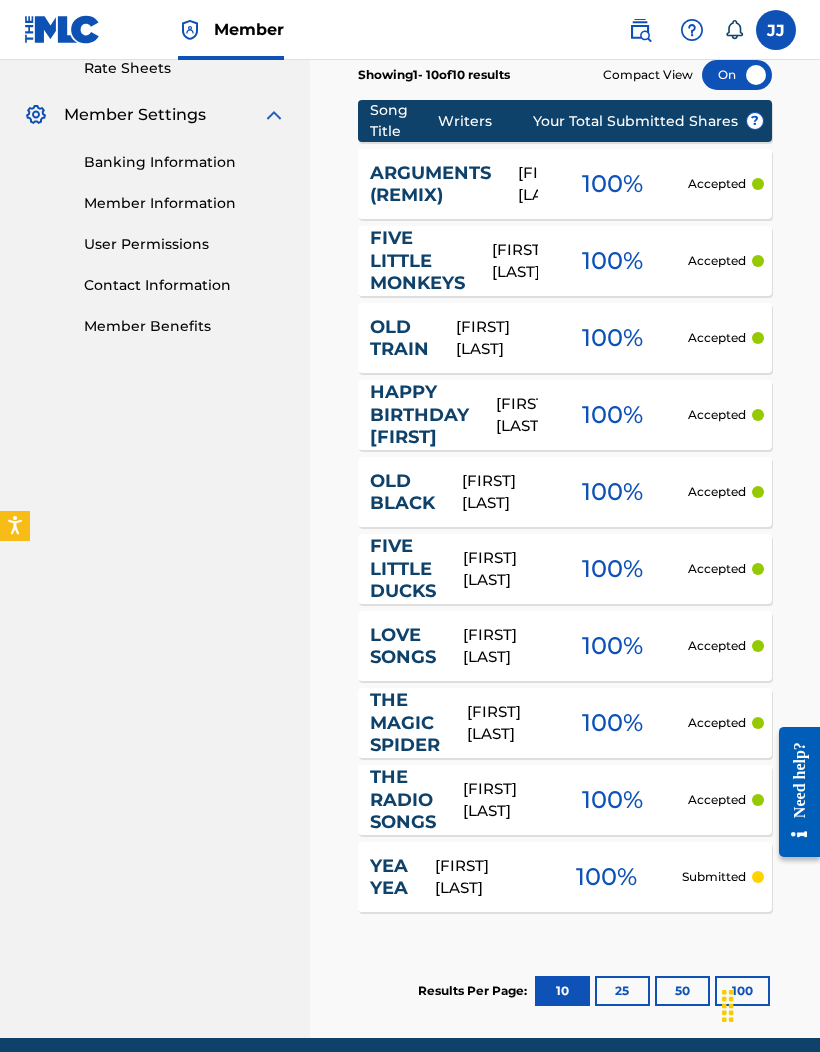 click on "25" at bounding box center [622, 991] 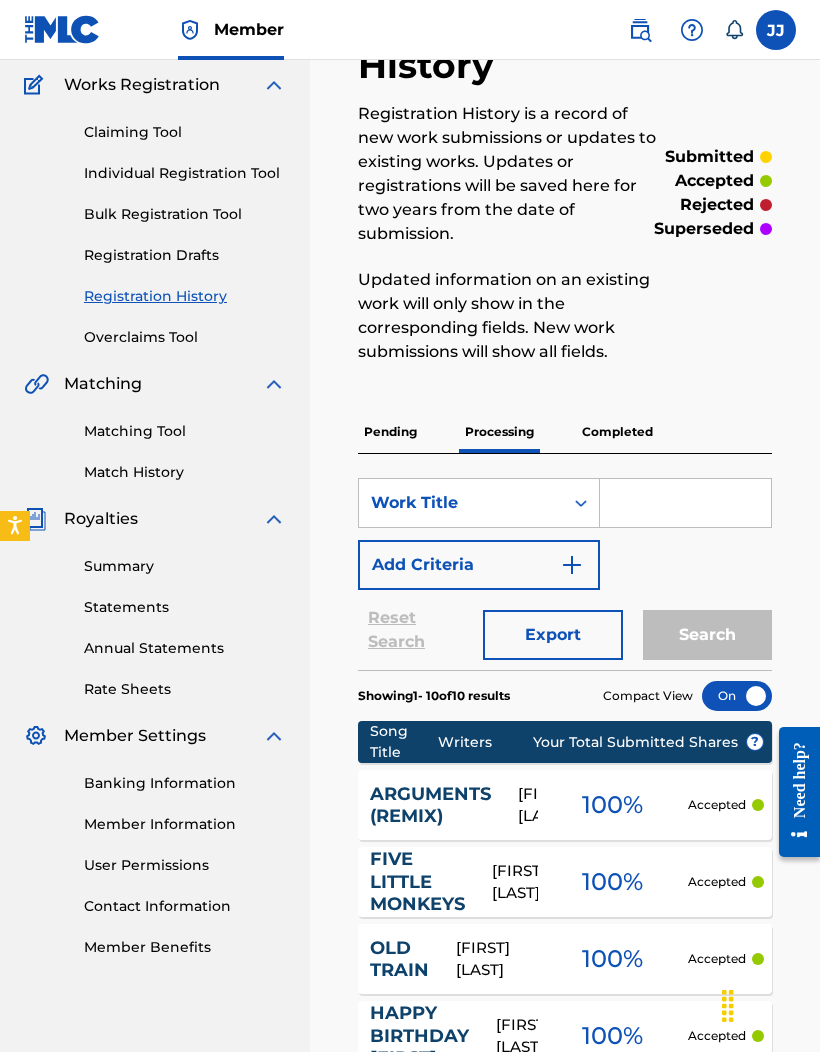 scroll, scrollTop: 0, scrollLeft: 0, axis: both 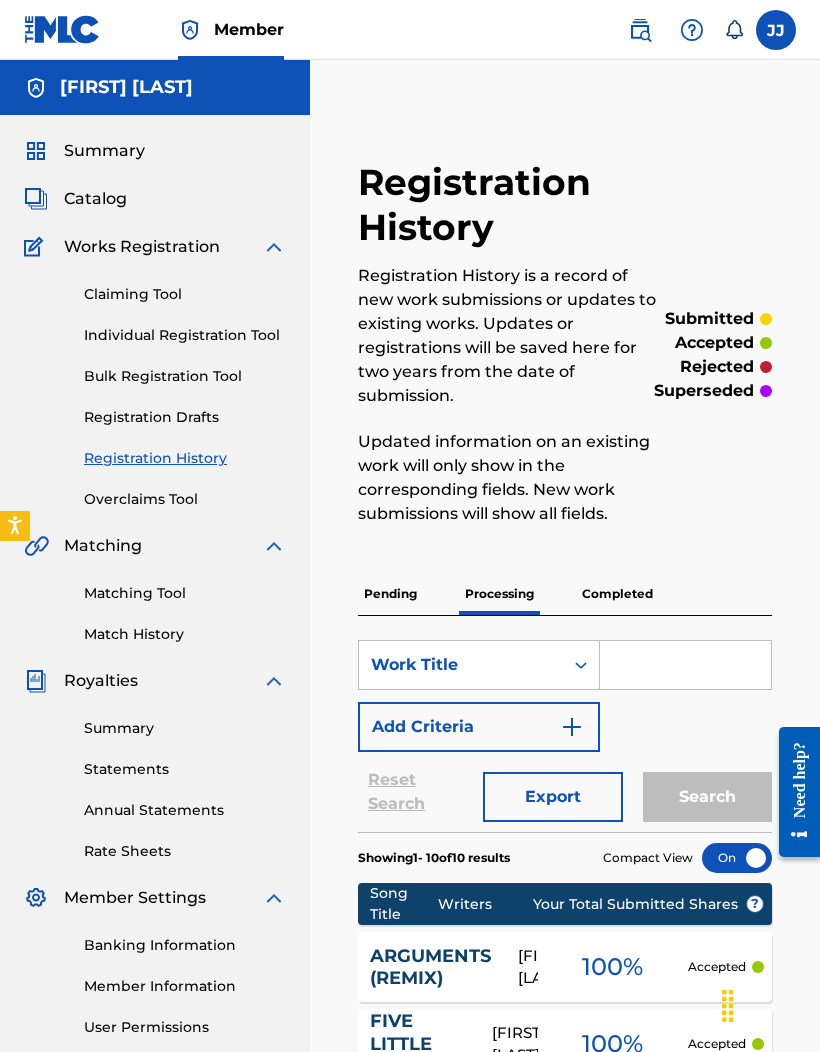 click on "Completed" at bounding box center (617, 594) 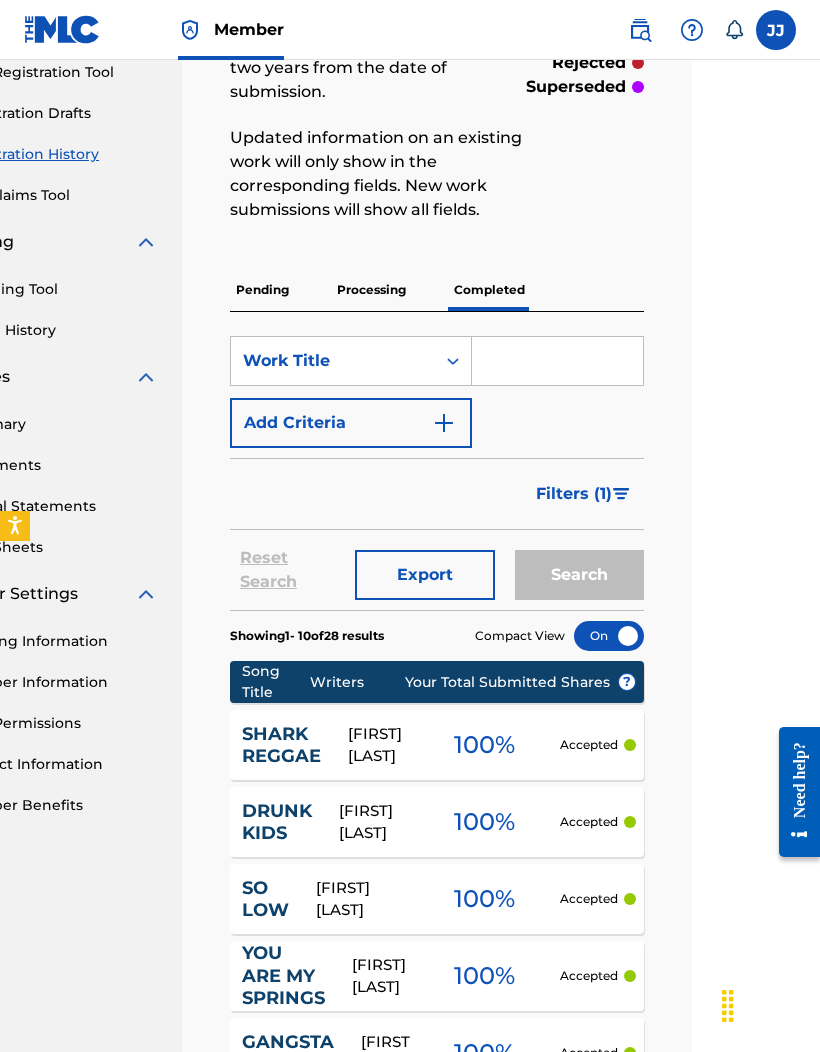 scroll, scrollTop: 293, scrollLeft: 128, axis: both 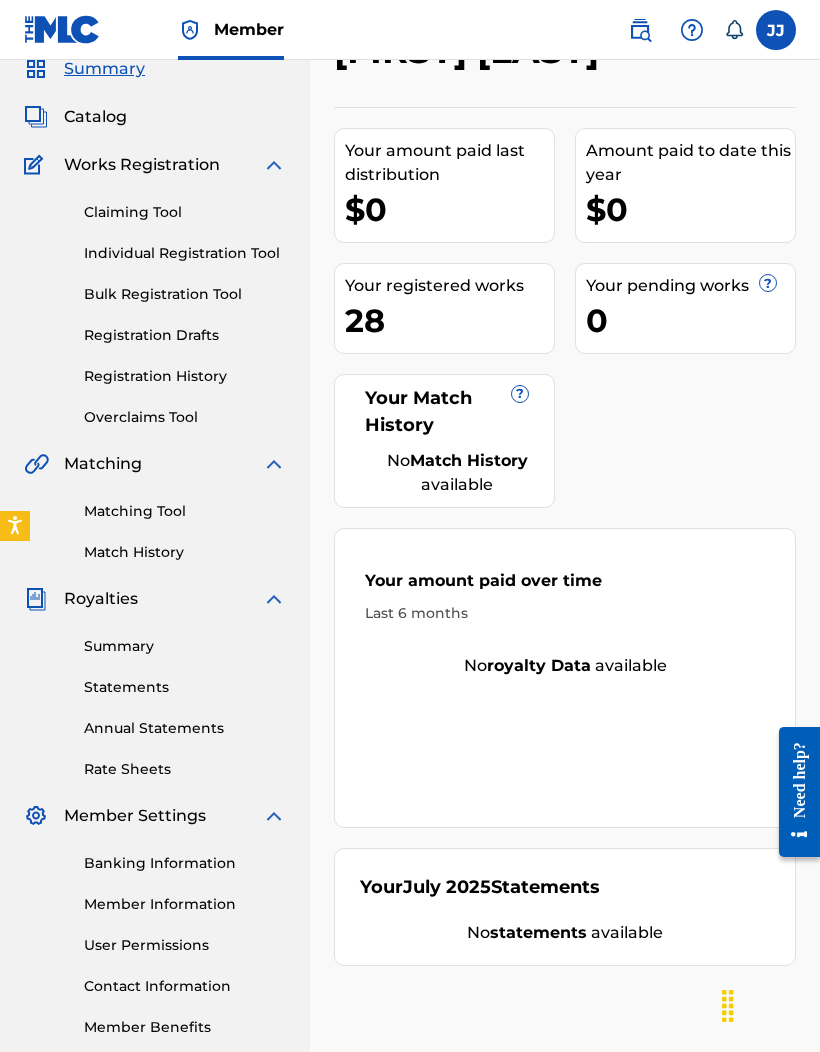 click on "Match History" at bounding box center (185, 552) 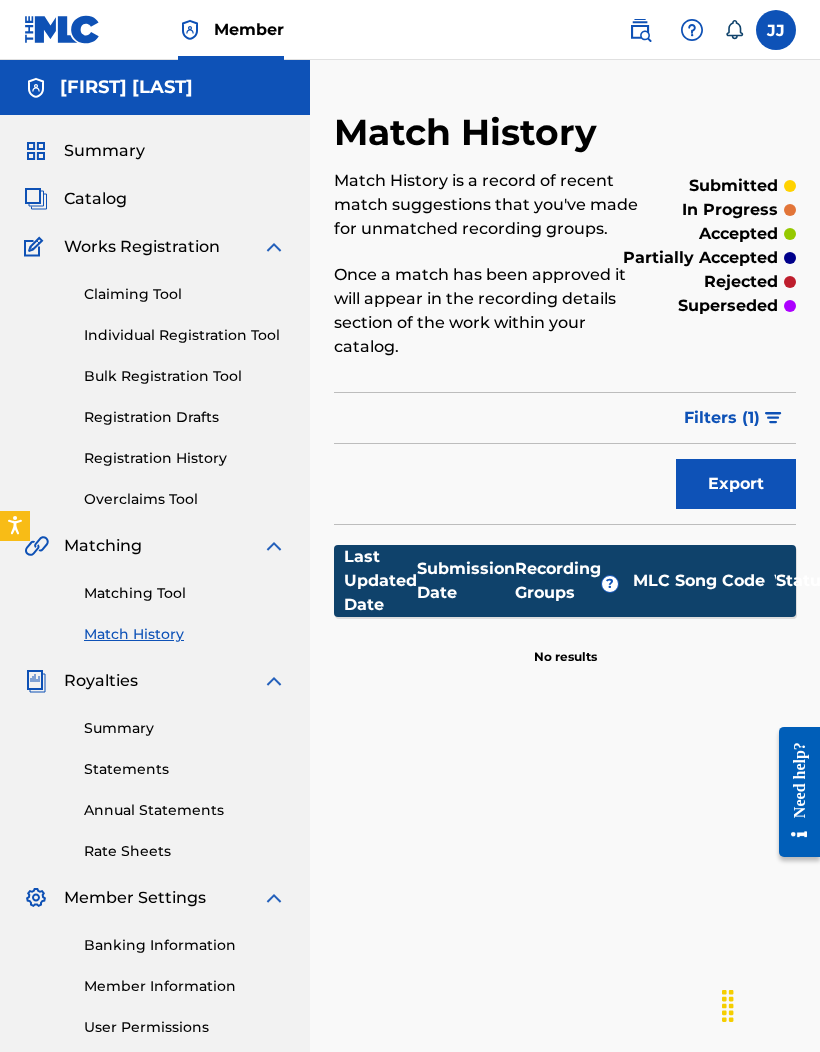 click on "Export" at bounding box center (736, 484) 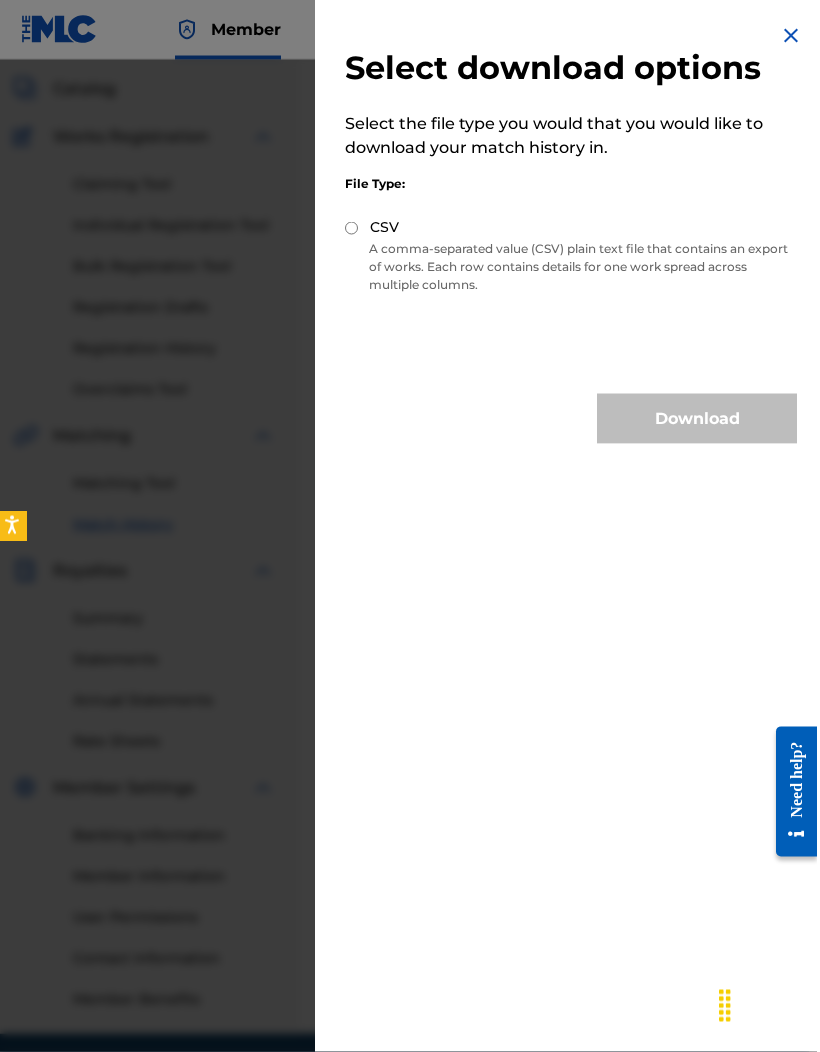 scroll, scrollTop: 0, scrollLeft: 8, axis: horizontal 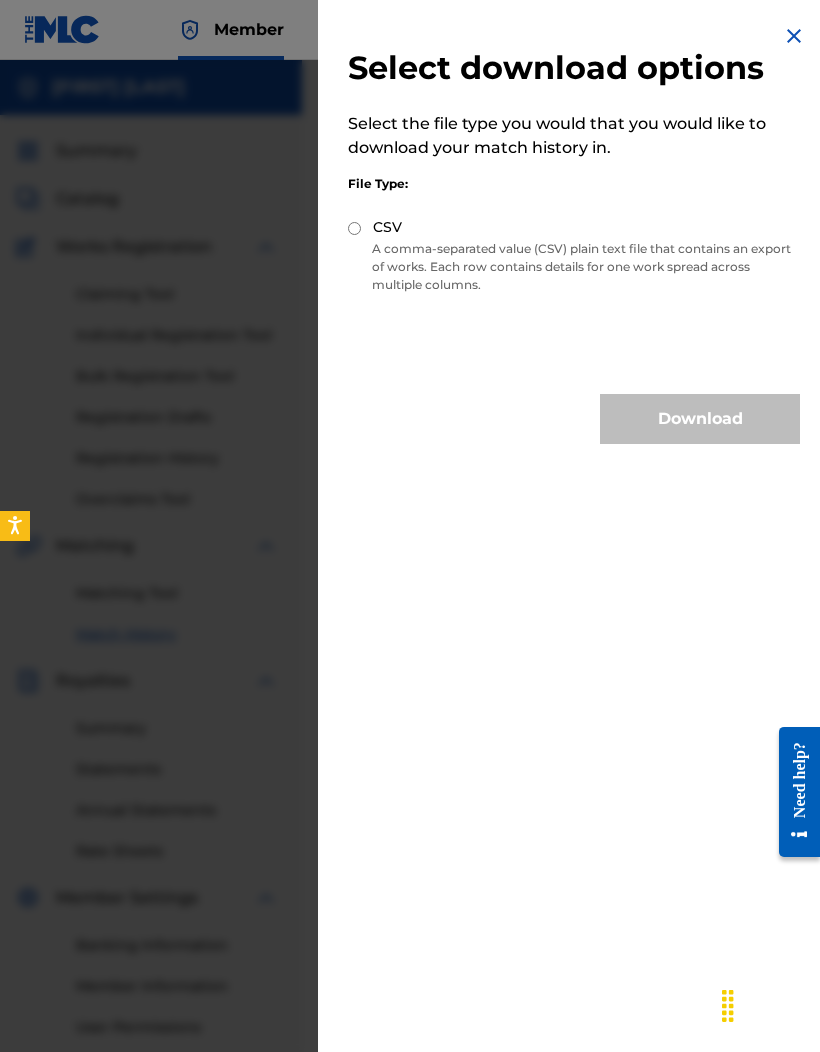 click on "Select download options Select the file type you would that you would like to download your match history in. File Type: CSV A comma-separated value (CSV) plain text file that contains an export of works. Each row contains details for one work spread across multiple columns. Download" at bounding box center (574, 234) 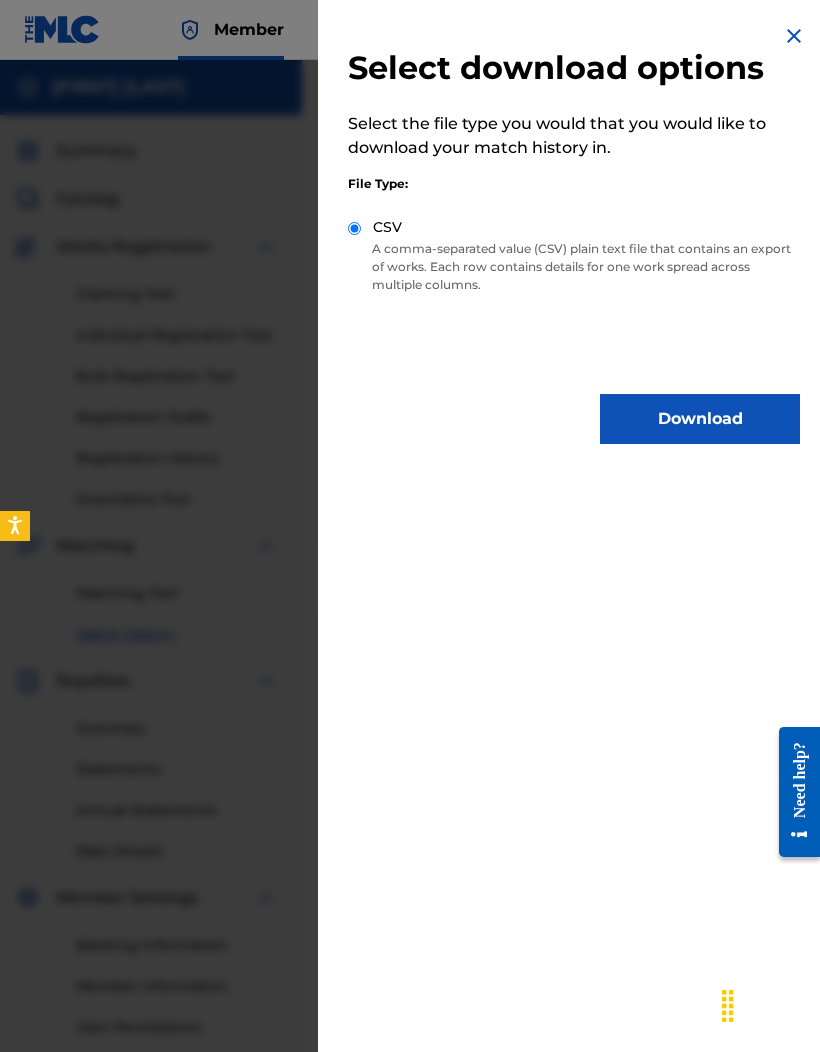 click on "Download" at bounding box center (700, 419) 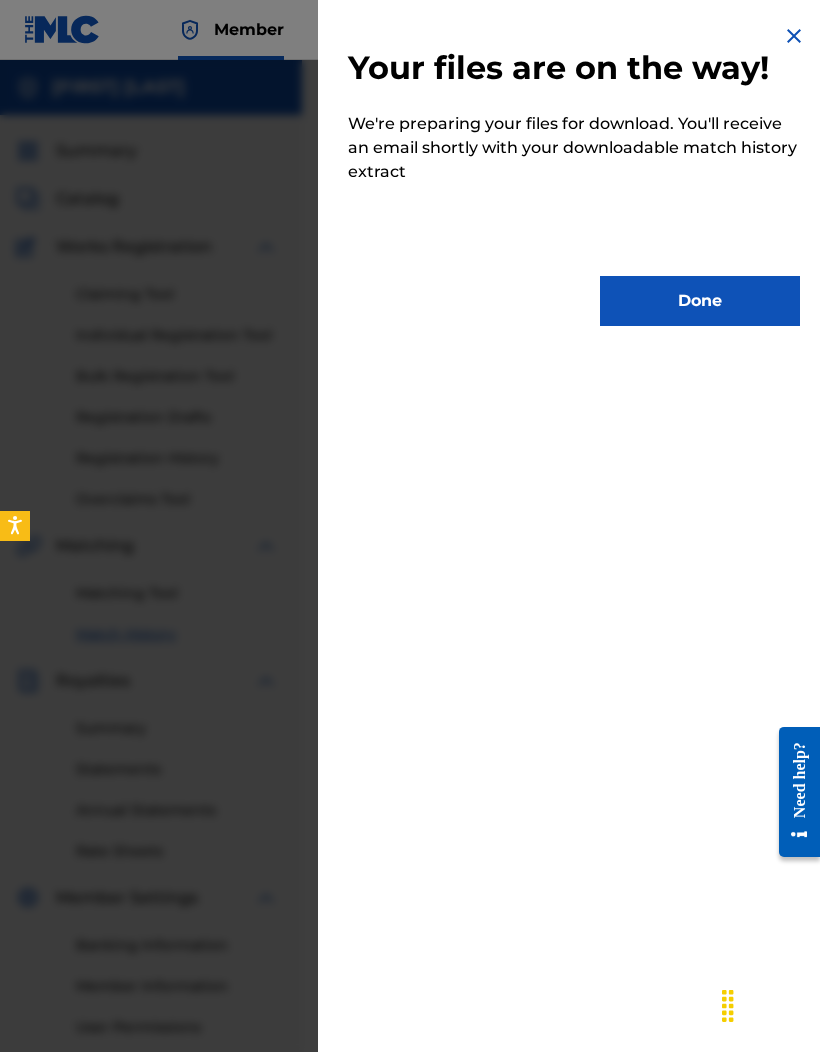 click on "Done" at bounding box center (700, 301) 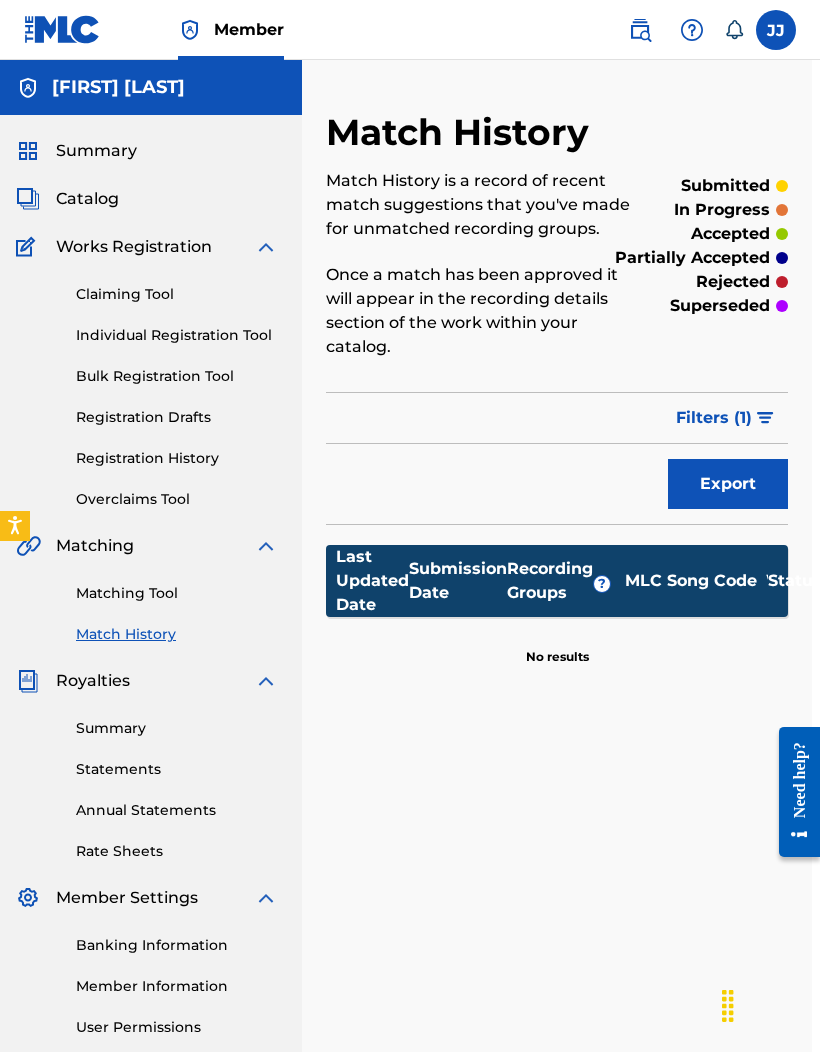 click on "Overclaims Tool" at bounding box center (177, 499) 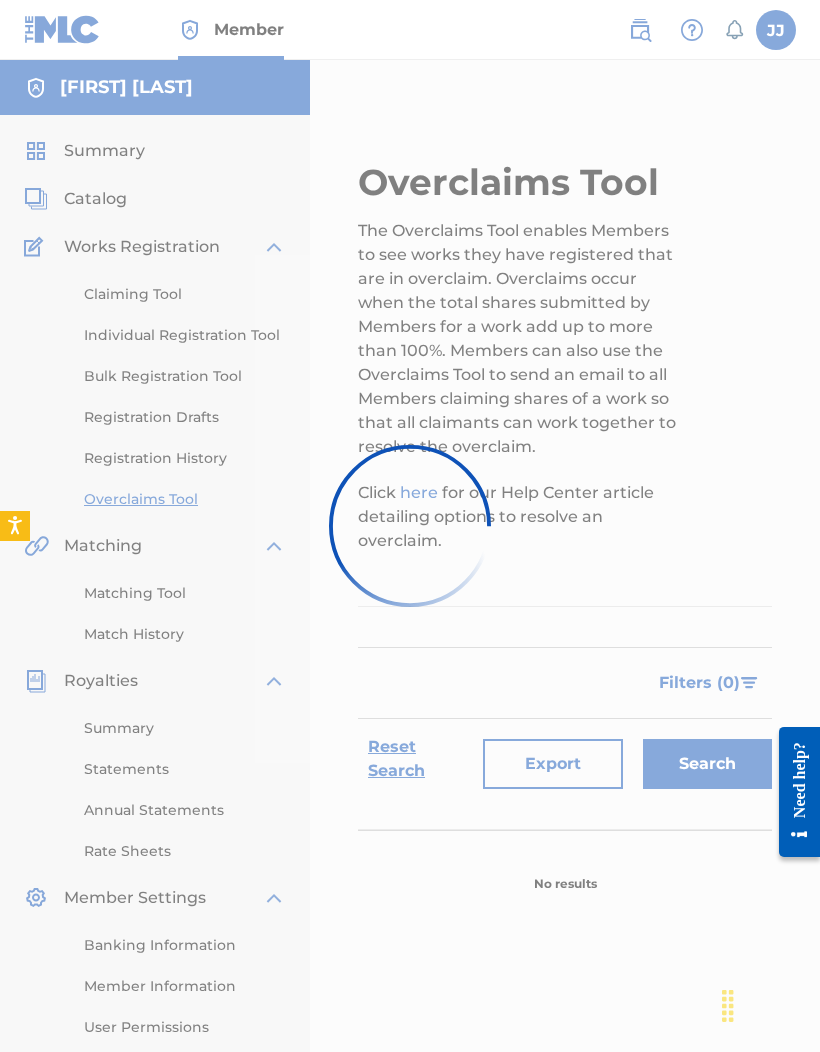 scroll, scrollTop: 82, scrollLeft: 0, axis: vertical 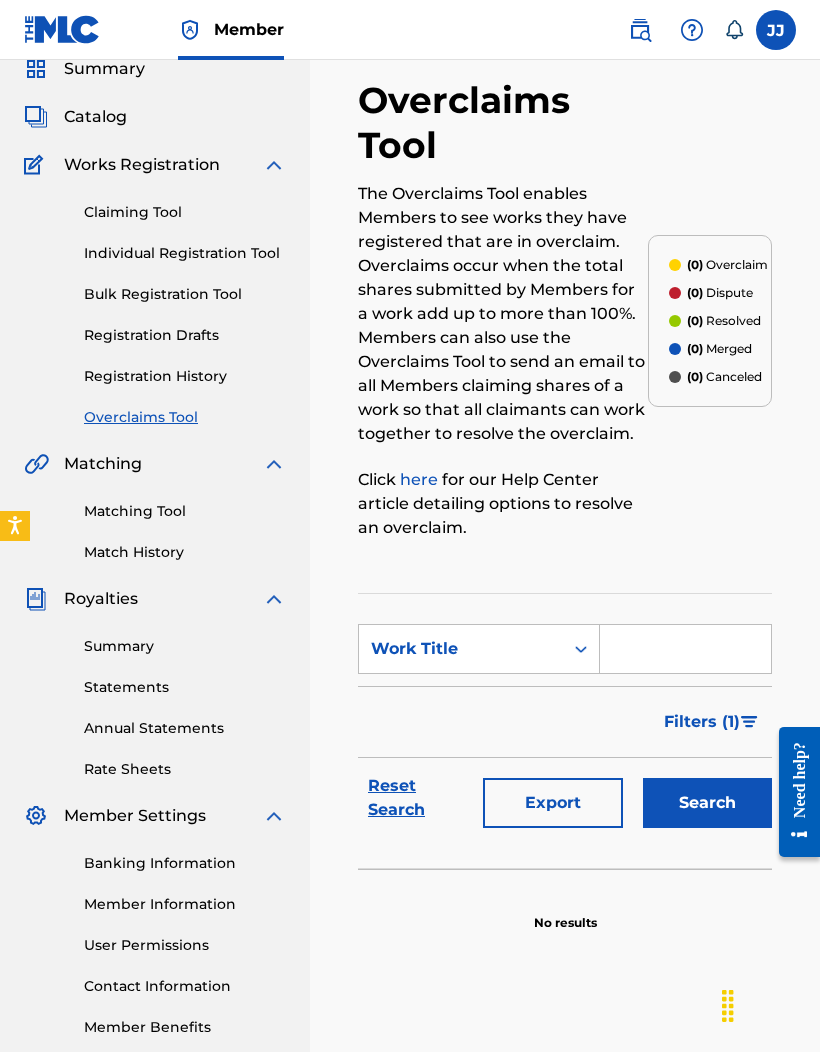 click on "Search" at bounding box center (707, 803) 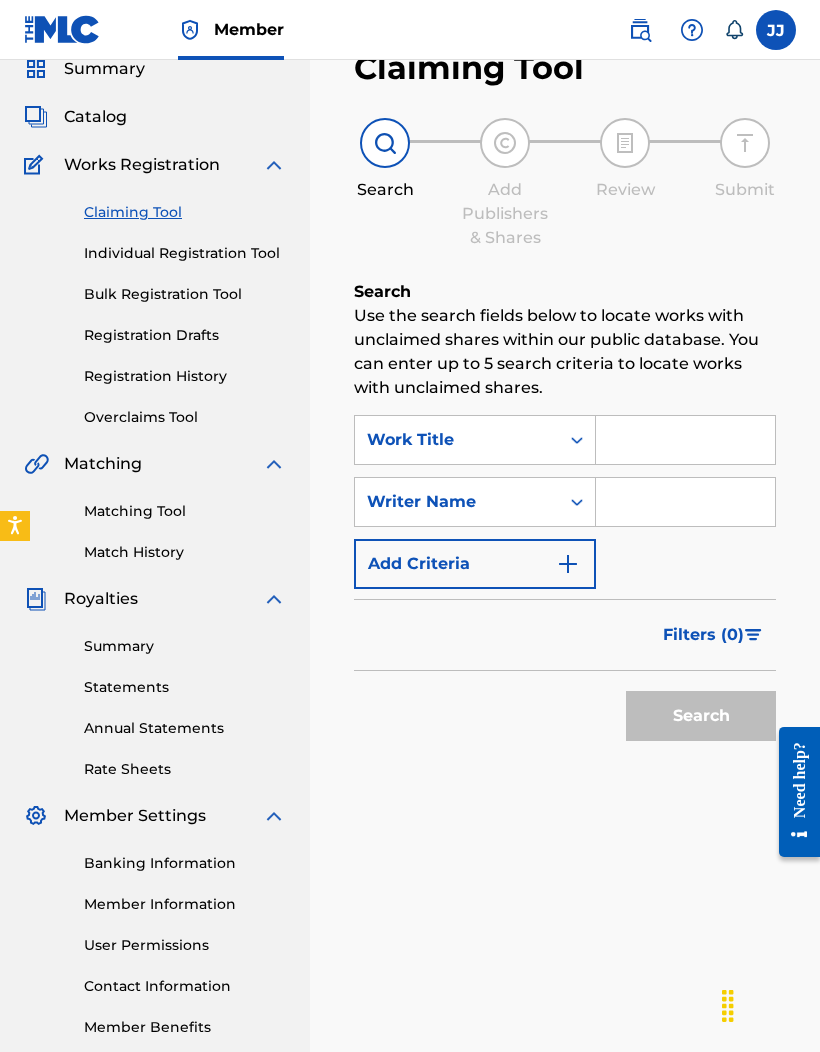 scroll, scrollTop: 0, scrollLeft: 0, axis: both 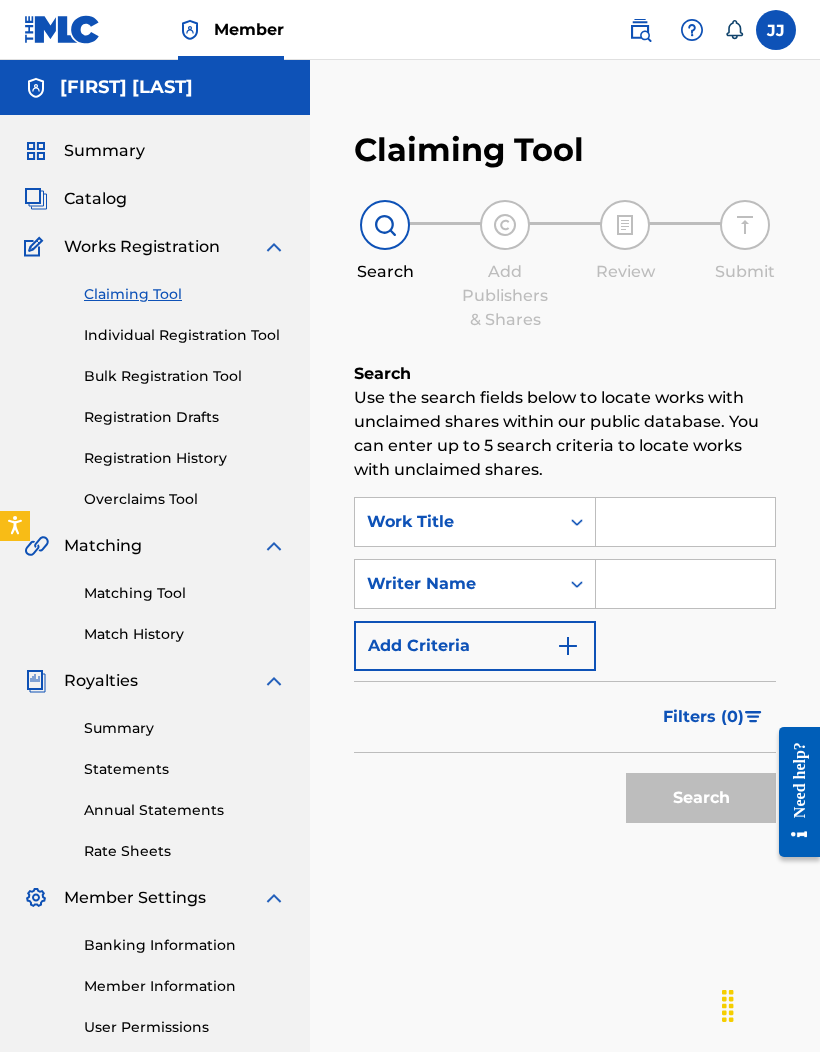 click on "Individual Registration Tool" at bounding box center [185, 335] 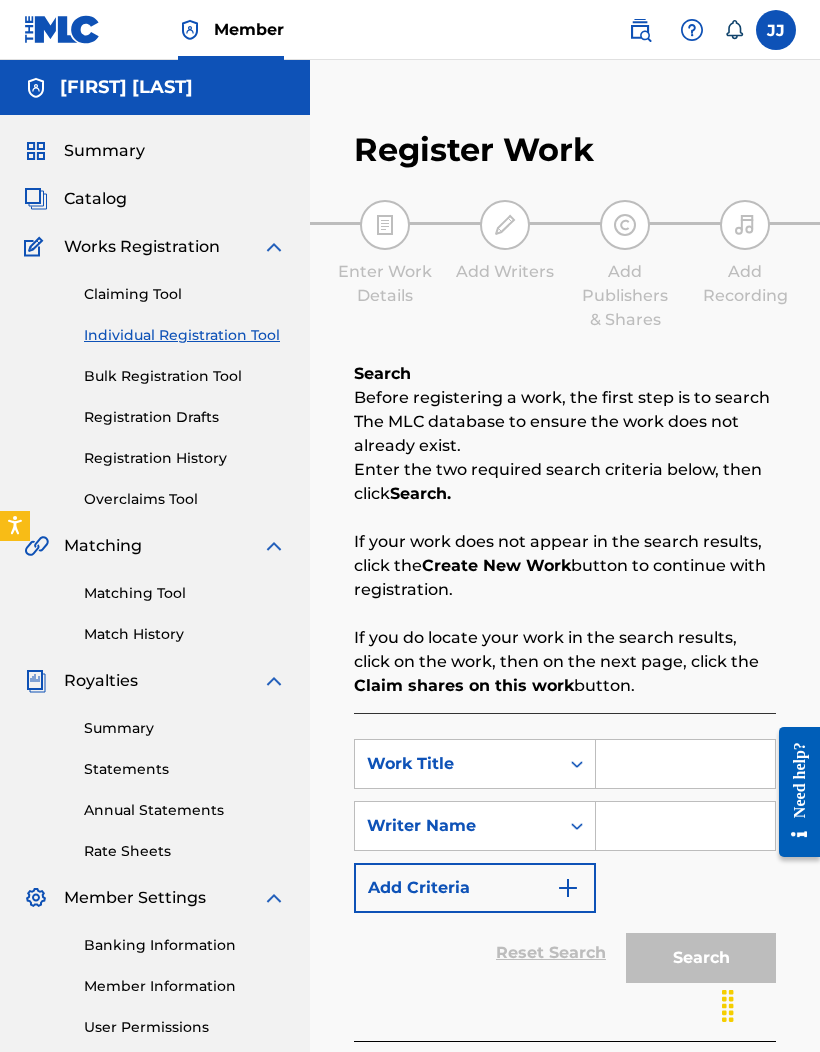 click on "Match History" at bounding box center (185, 634) 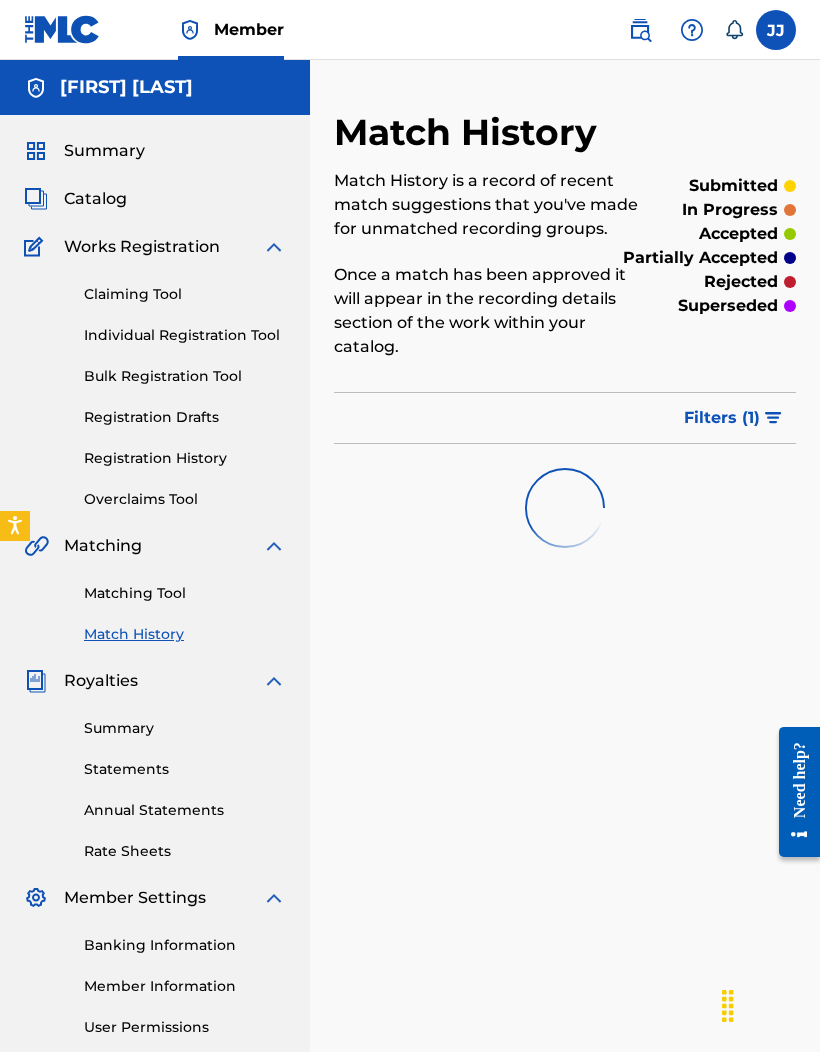 click on "Matching Tool" at bounding box center [185, 593] 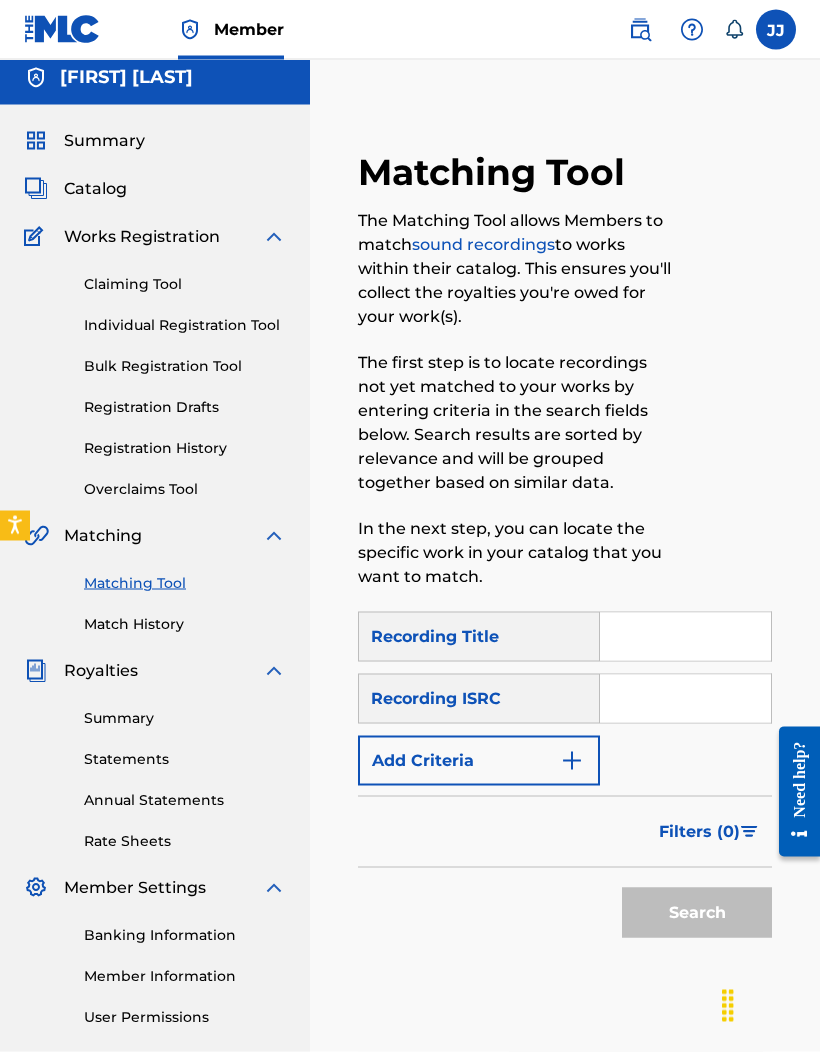 scroll, scrollTop: 19, scrollLeft: 0, axis: vertical 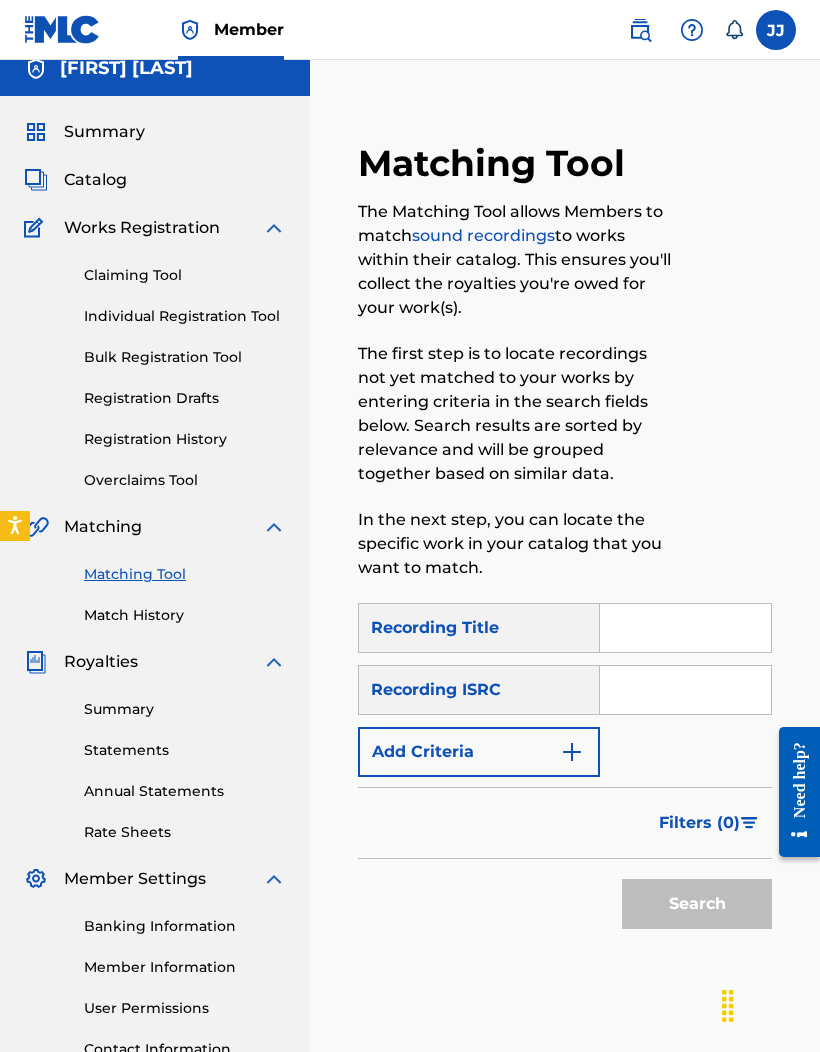 click at bounding box center [685, 628] 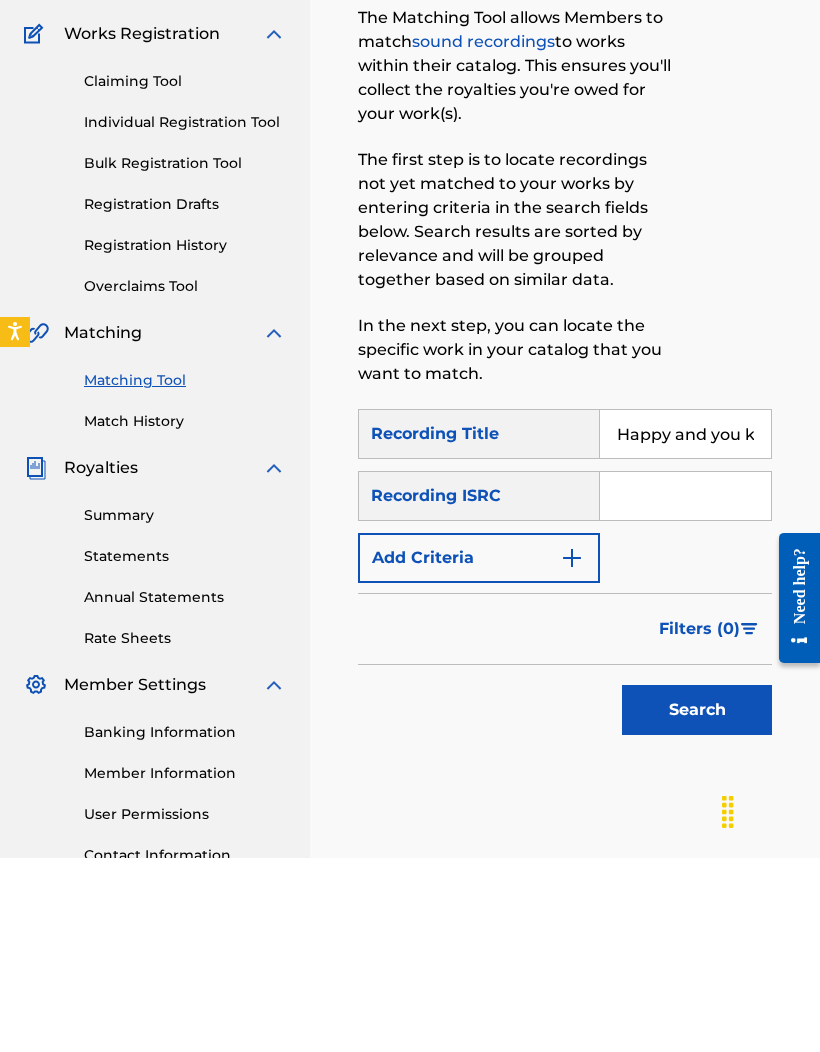 type on "Happy and you know it" 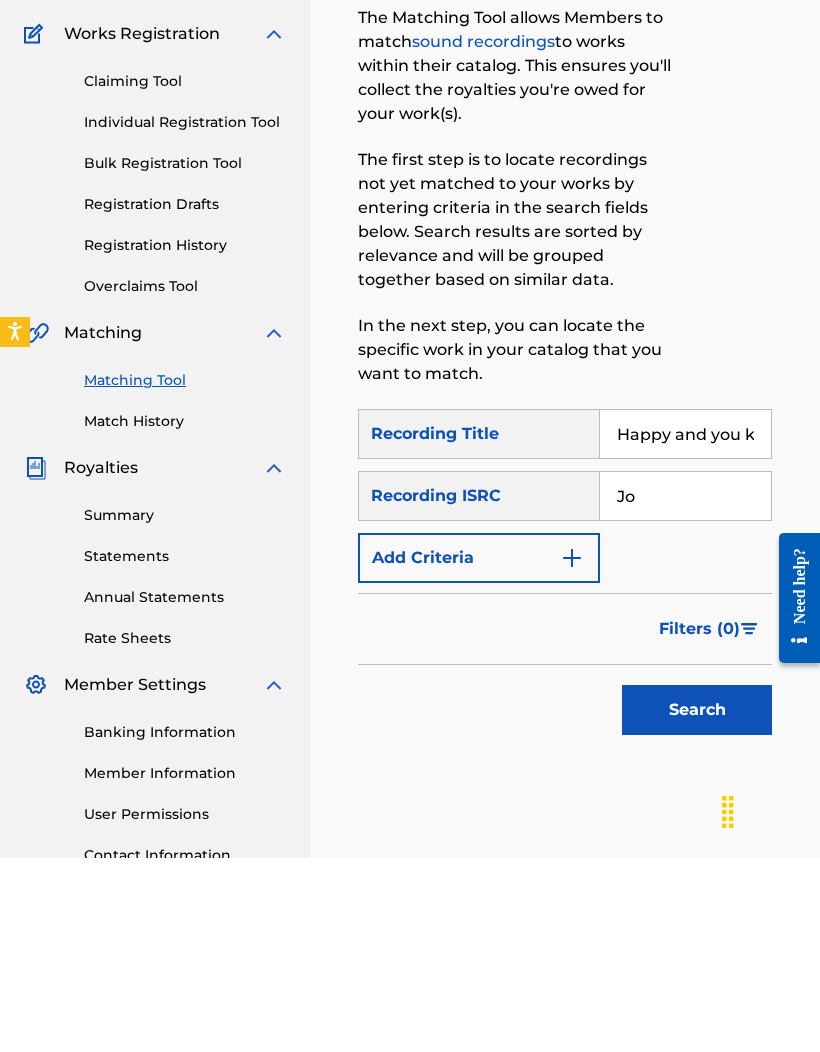 type on "J" 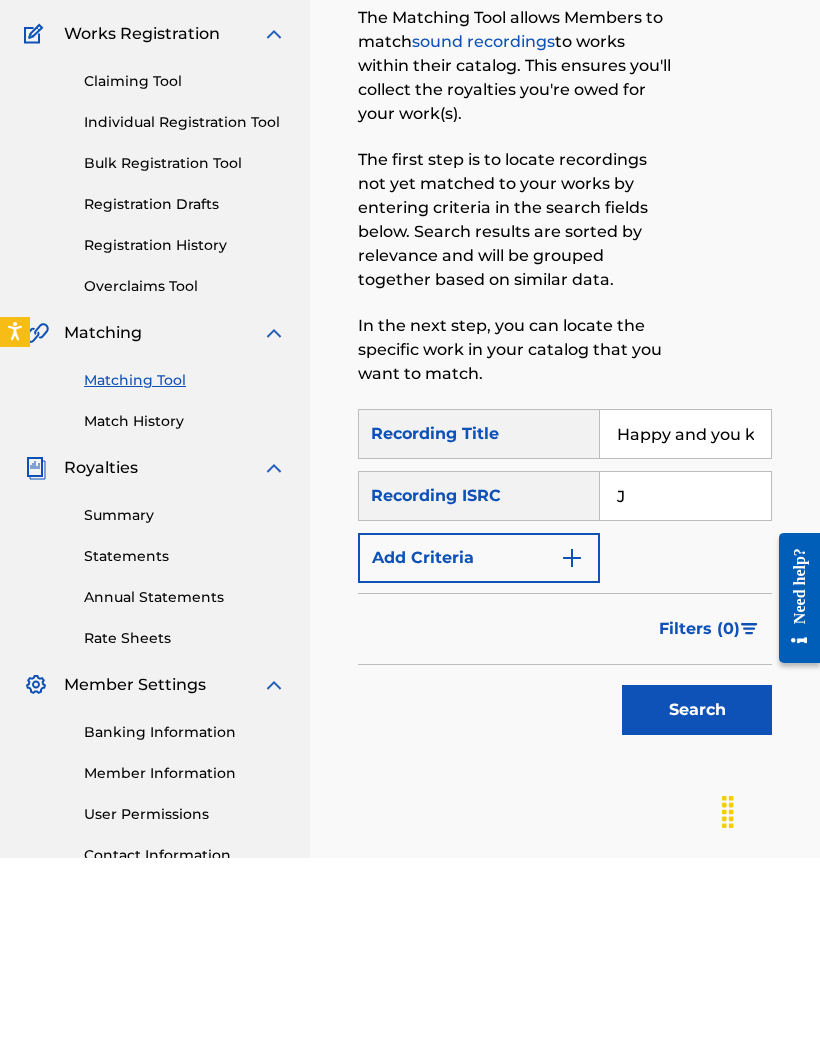 type 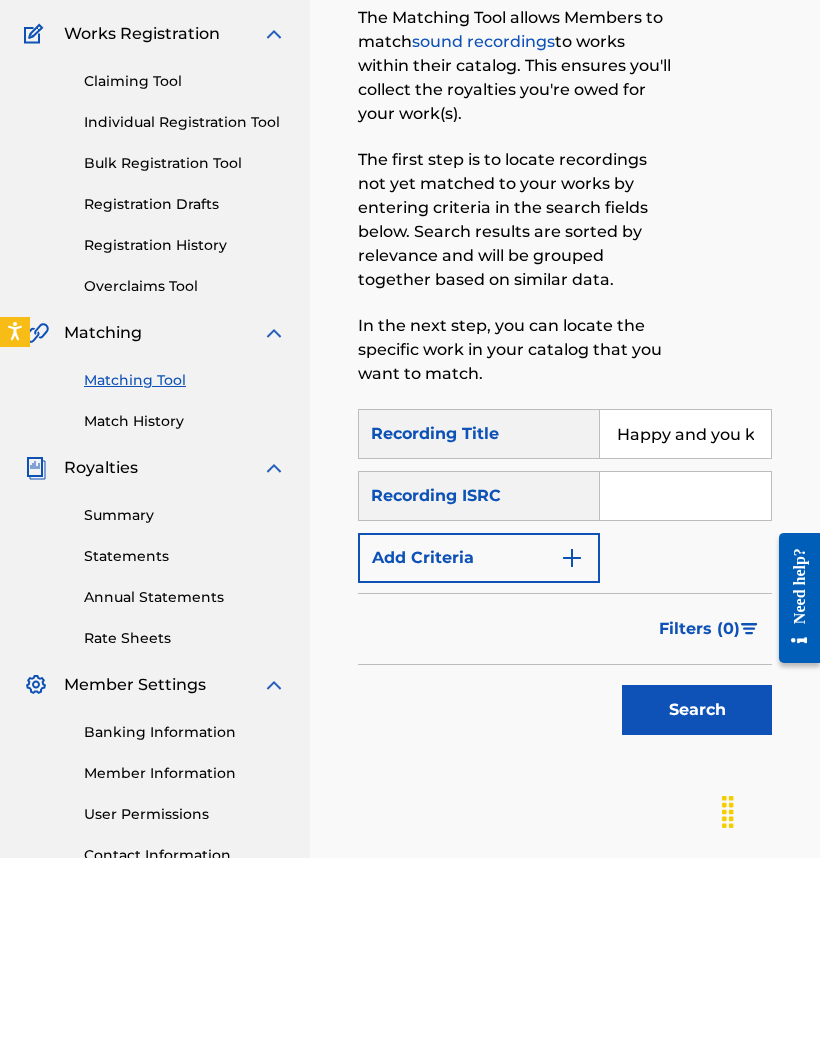 click on "Search" at bounding box center (697, 904) 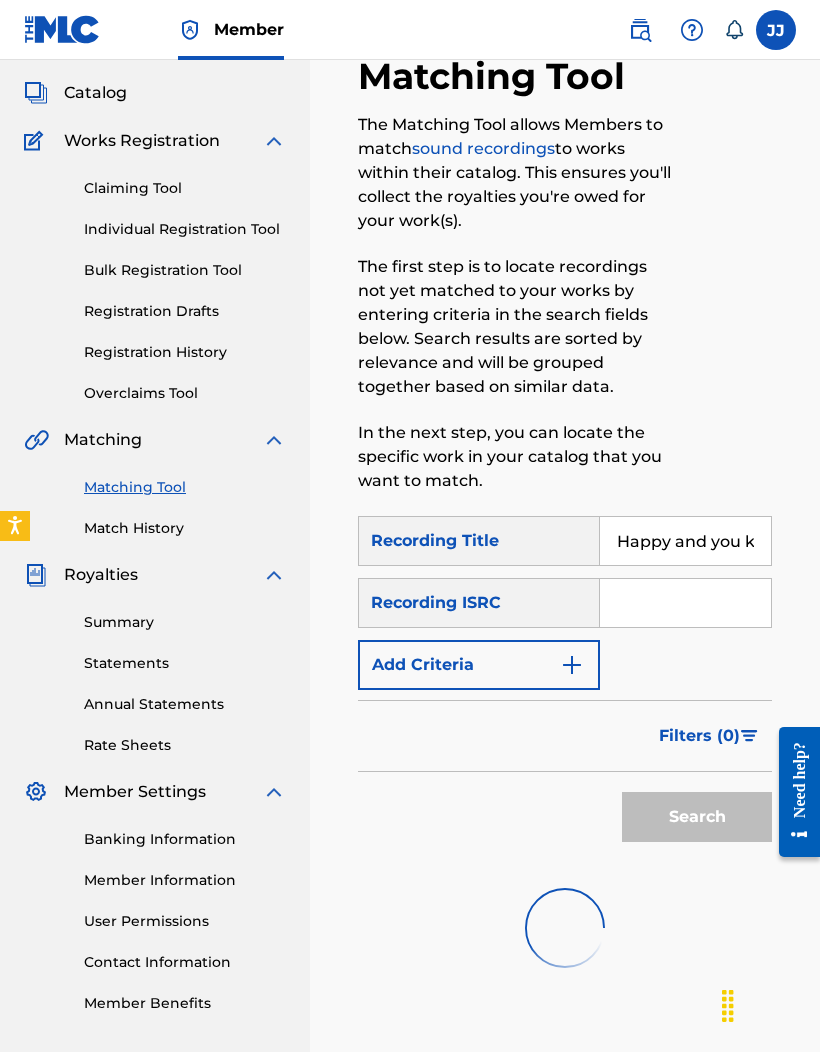 click on "Filters ( 0 )" at bounding box center [699, 736] 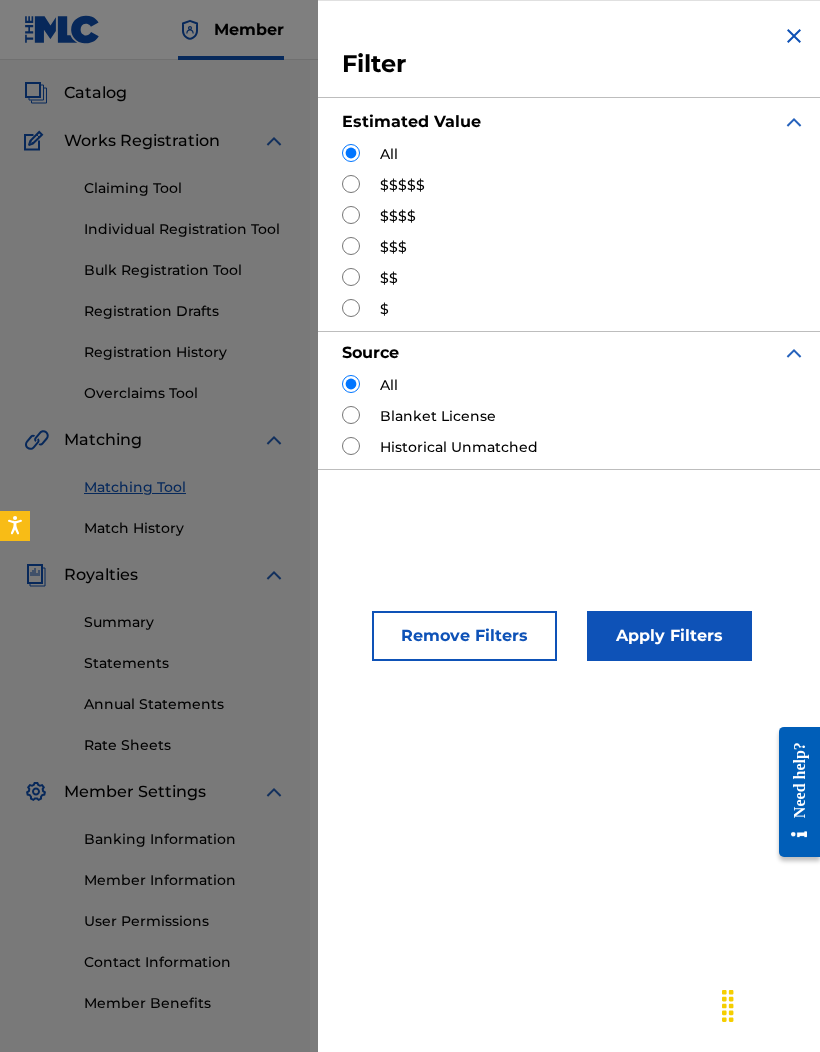 click on "$$$$$" at bounding box center [574, 185] 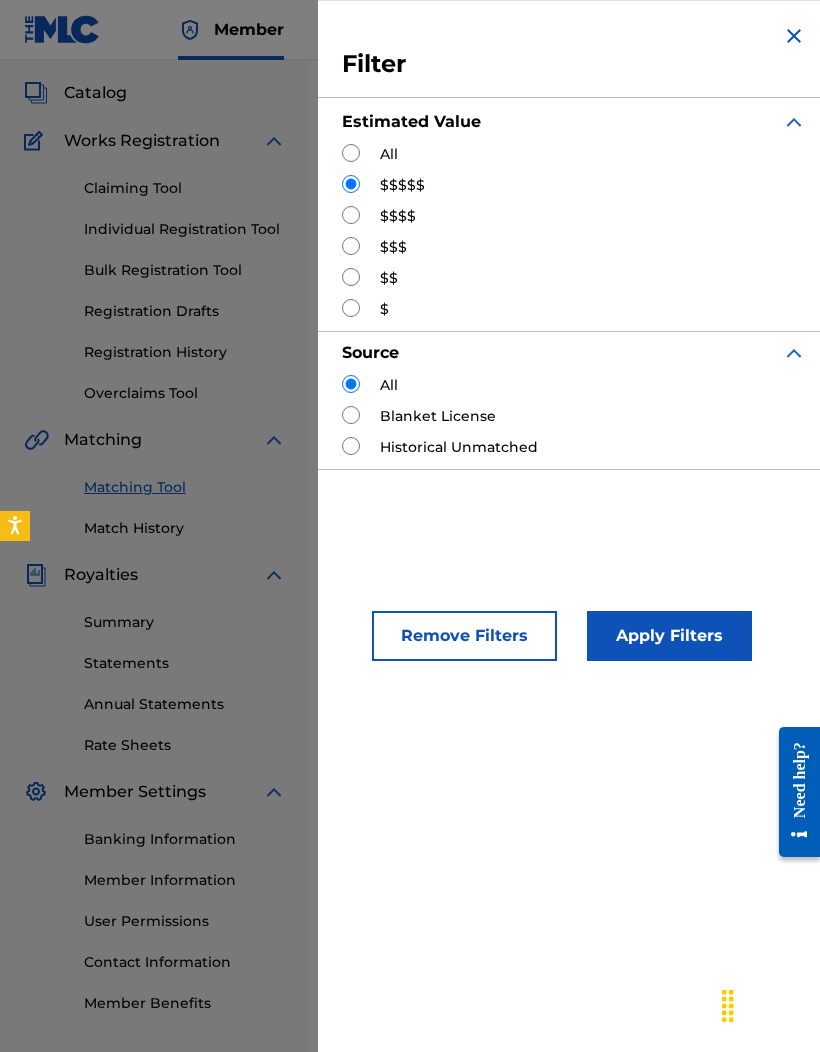 click on "Apply Filters" at bounding box center (669, 636) 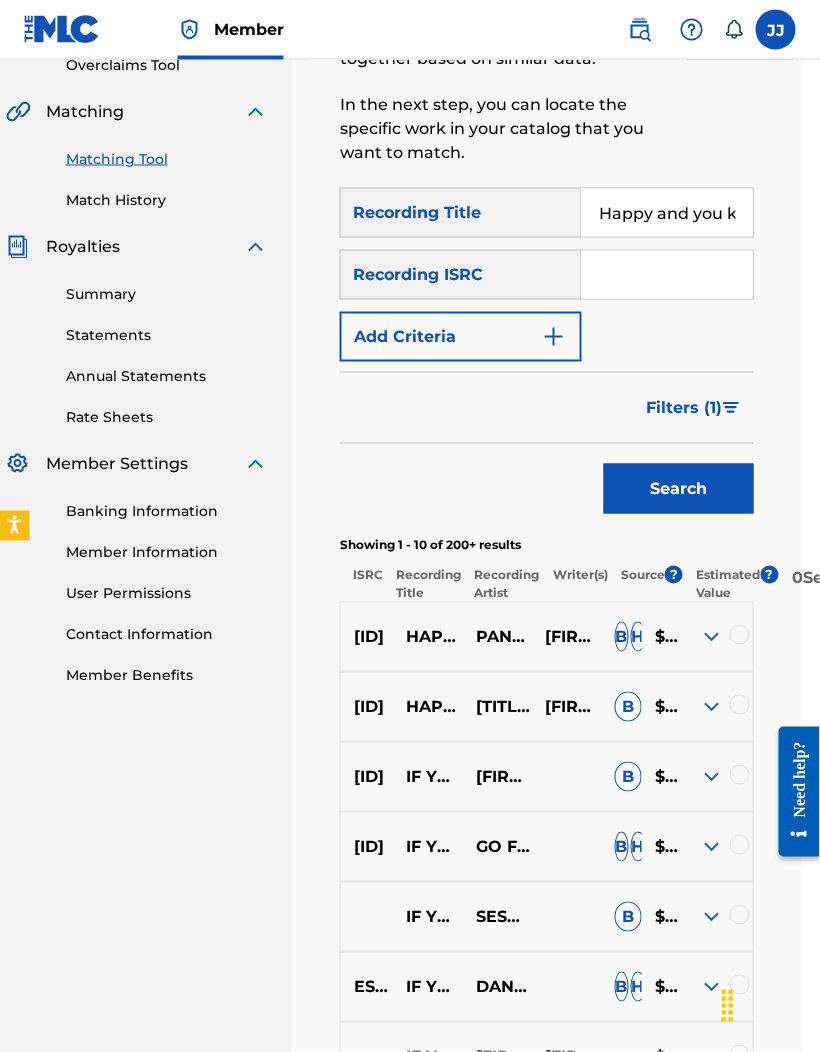 scroll, scrollTop: 447, scrollLeft: 7, axis: both 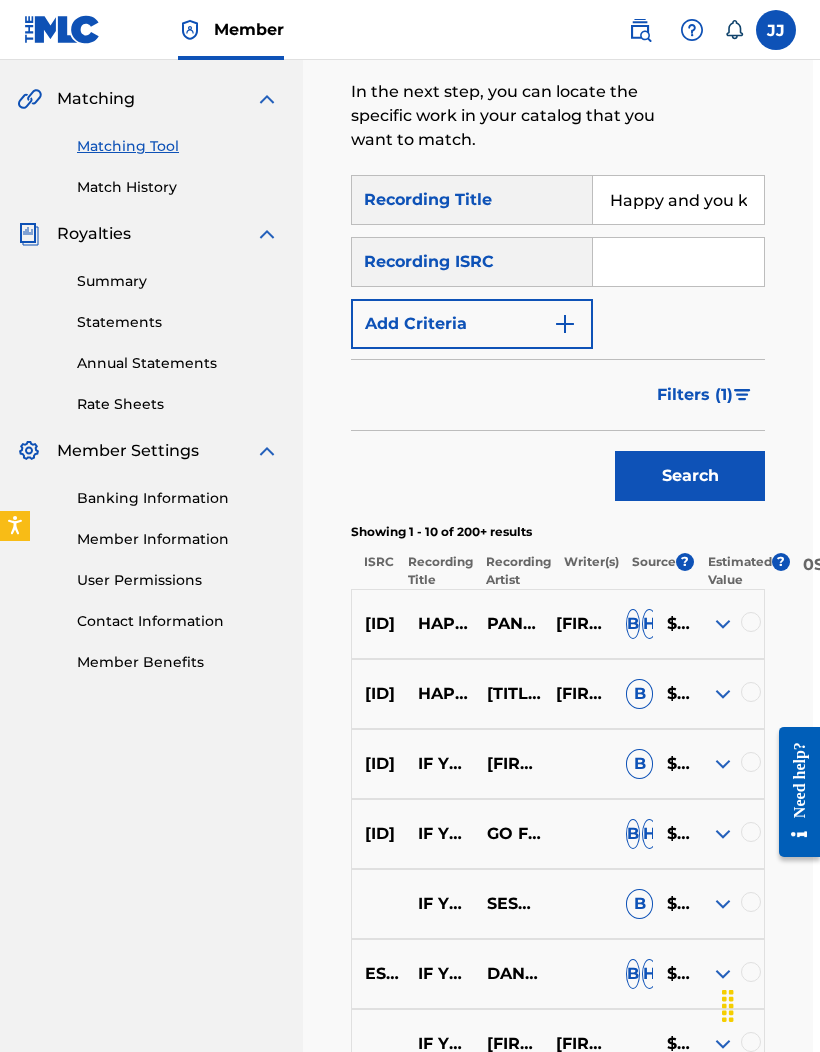 click at bounding box center [723, 764] 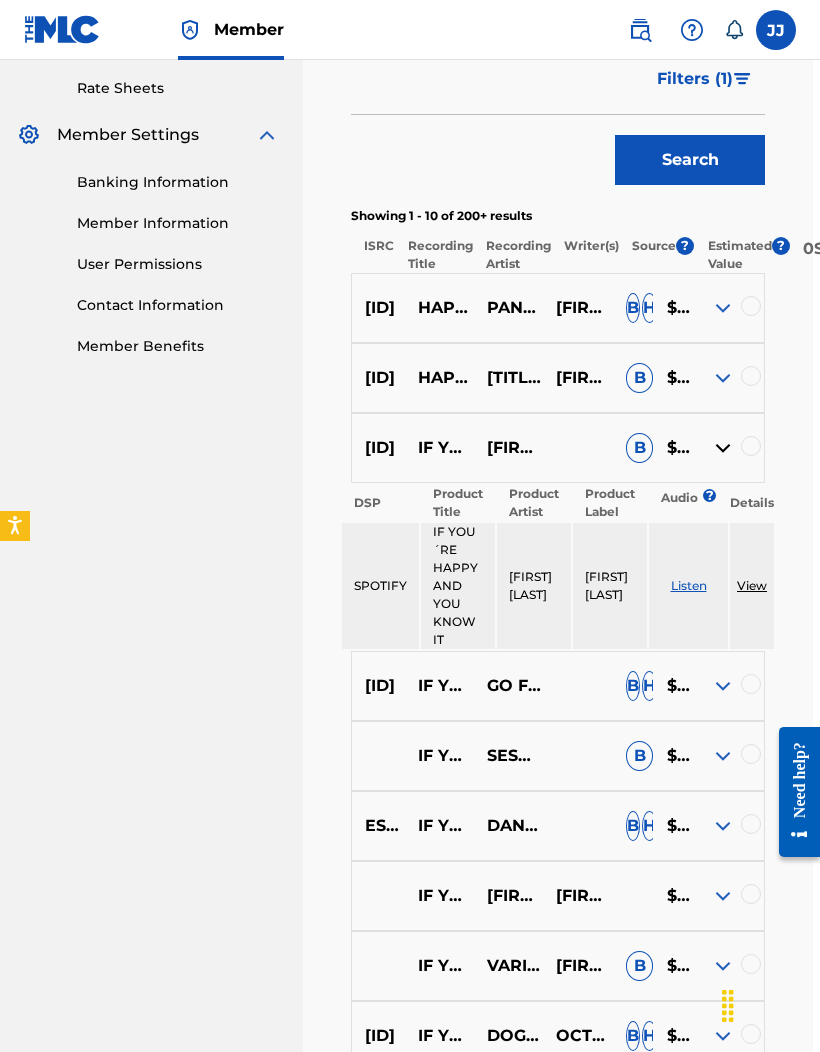 click at bounding box center (723, 686) 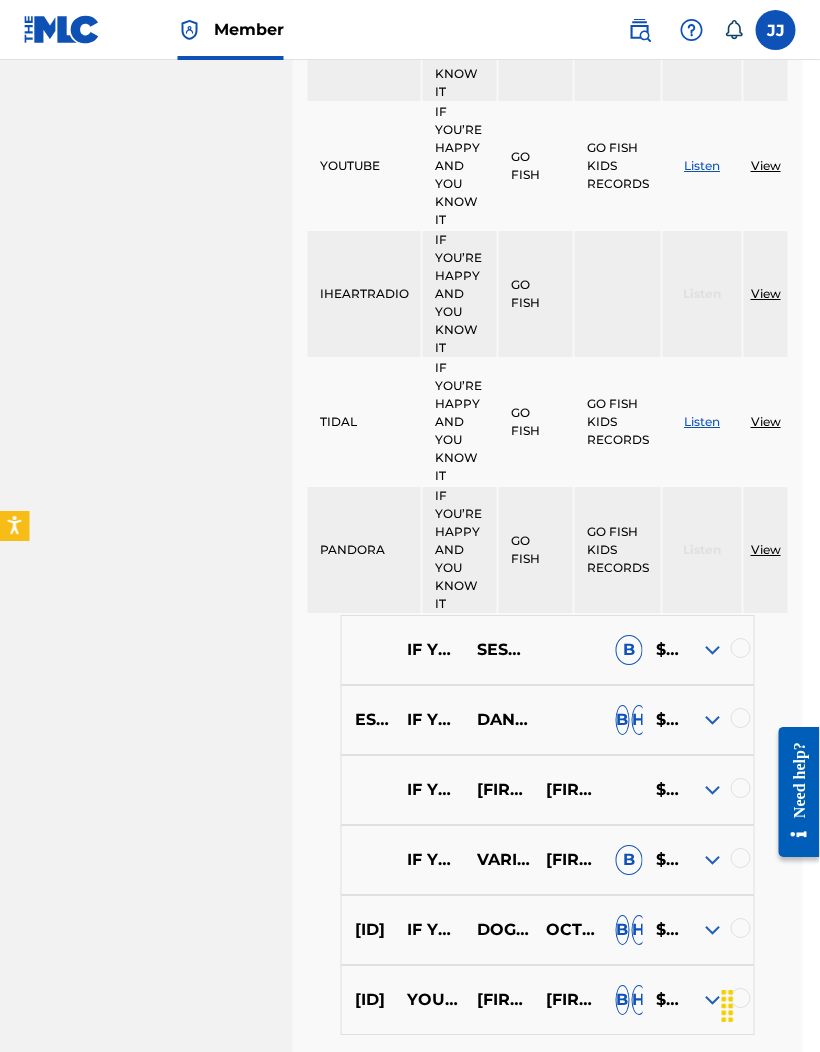 click at bounding box center (713, 720) 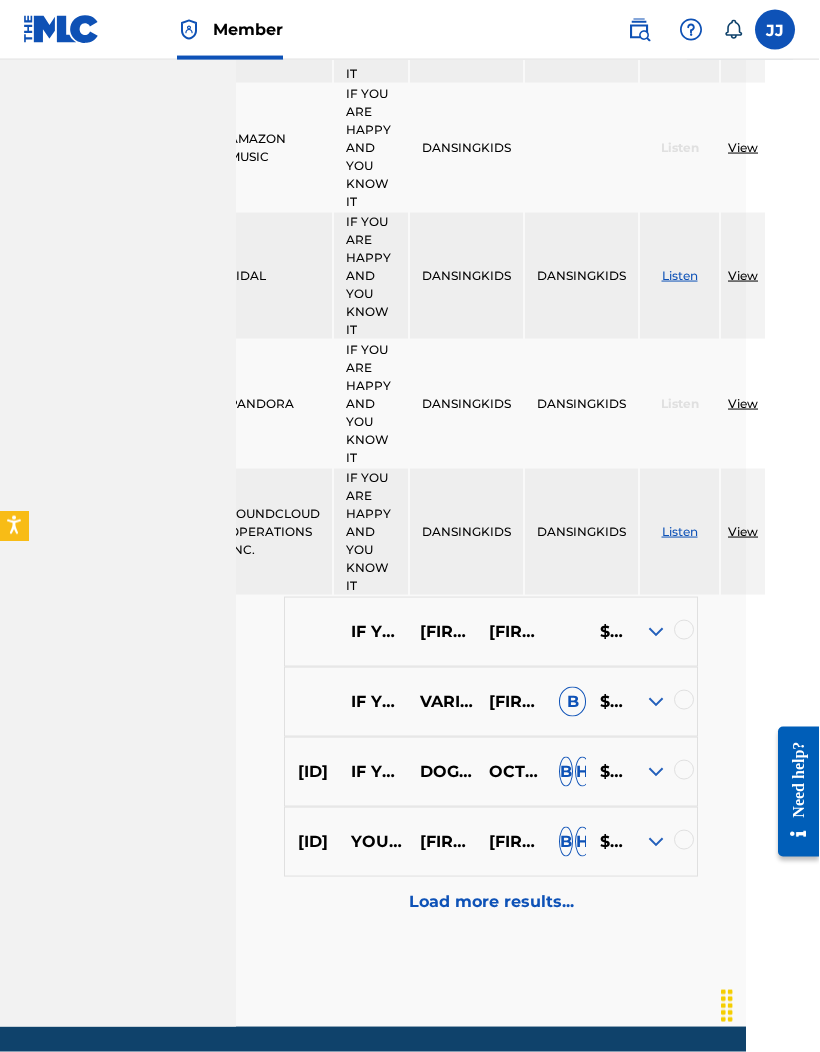 scroll, scrollTop: 3156, scrollLeft: 98, axis: both 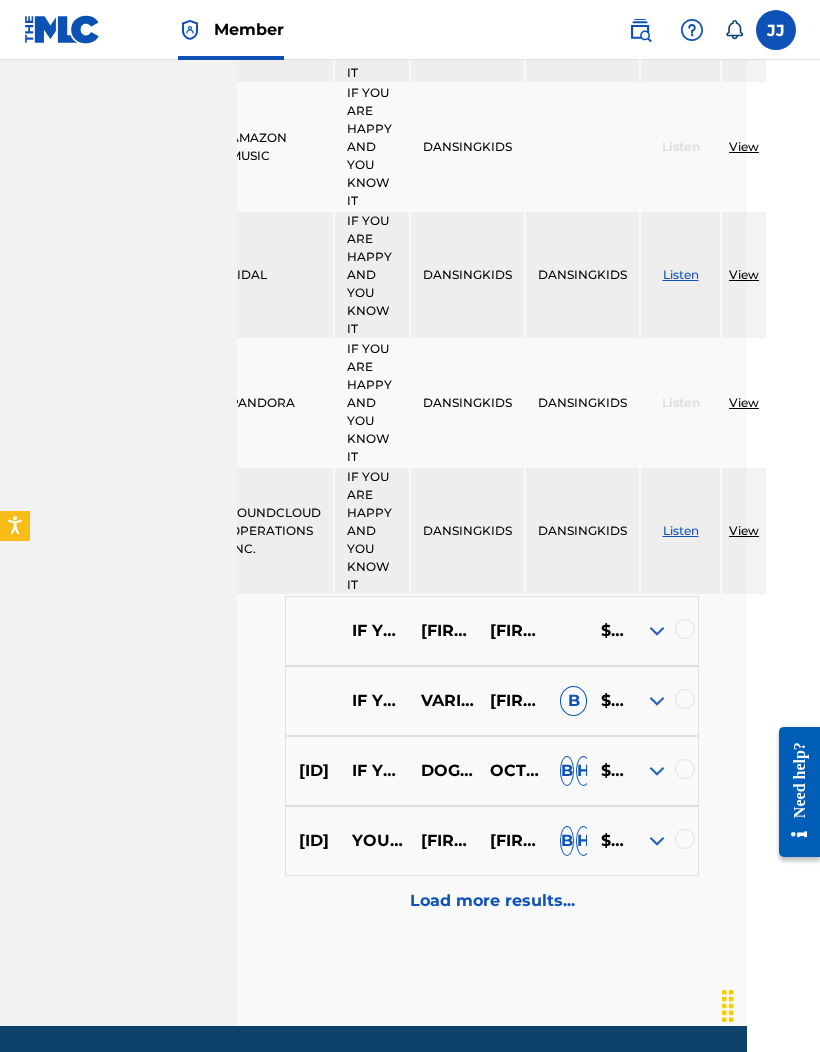 click on "Load more results..." at bounding box center [492, 901] 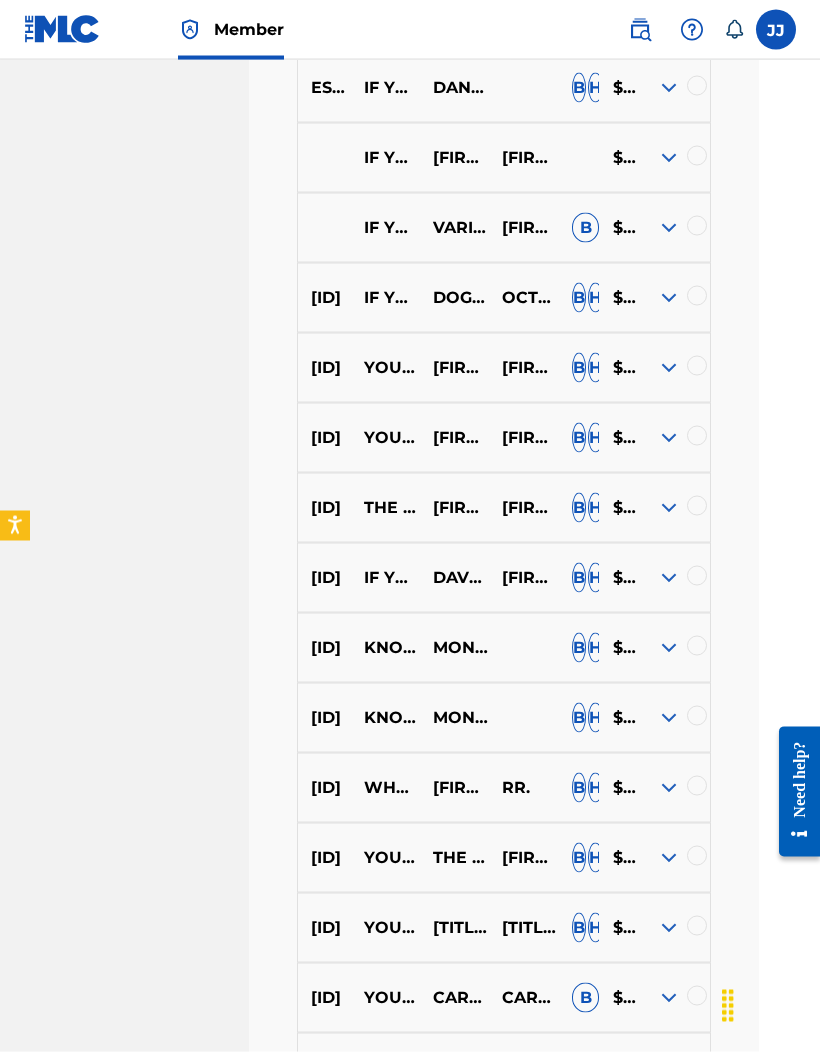 click at bounding box center (669, 718) 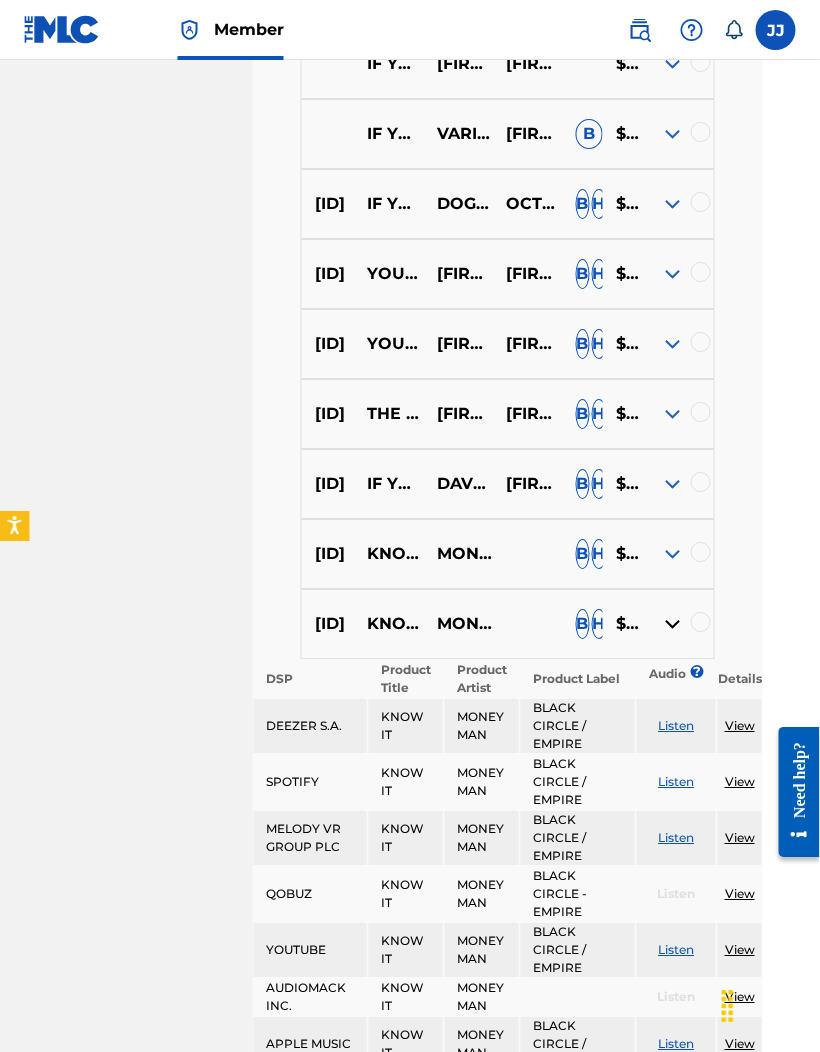 click at bounding box center (673, 554) 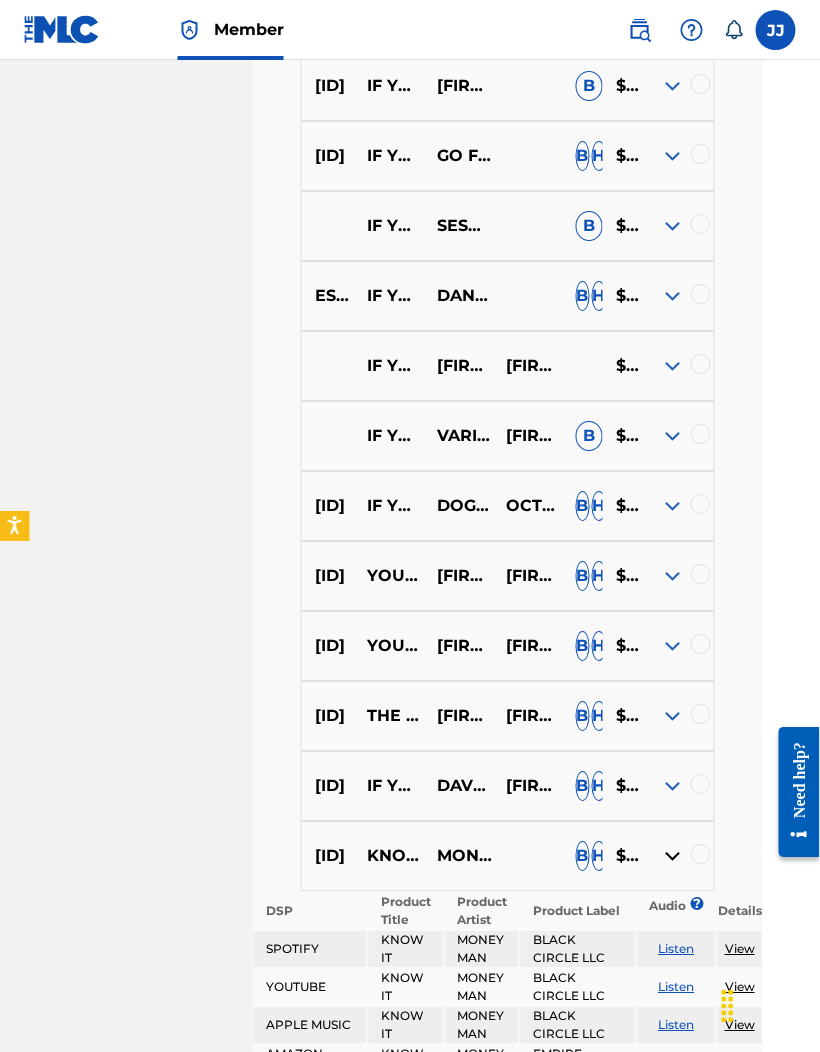 click at bounding box center [673, 296] 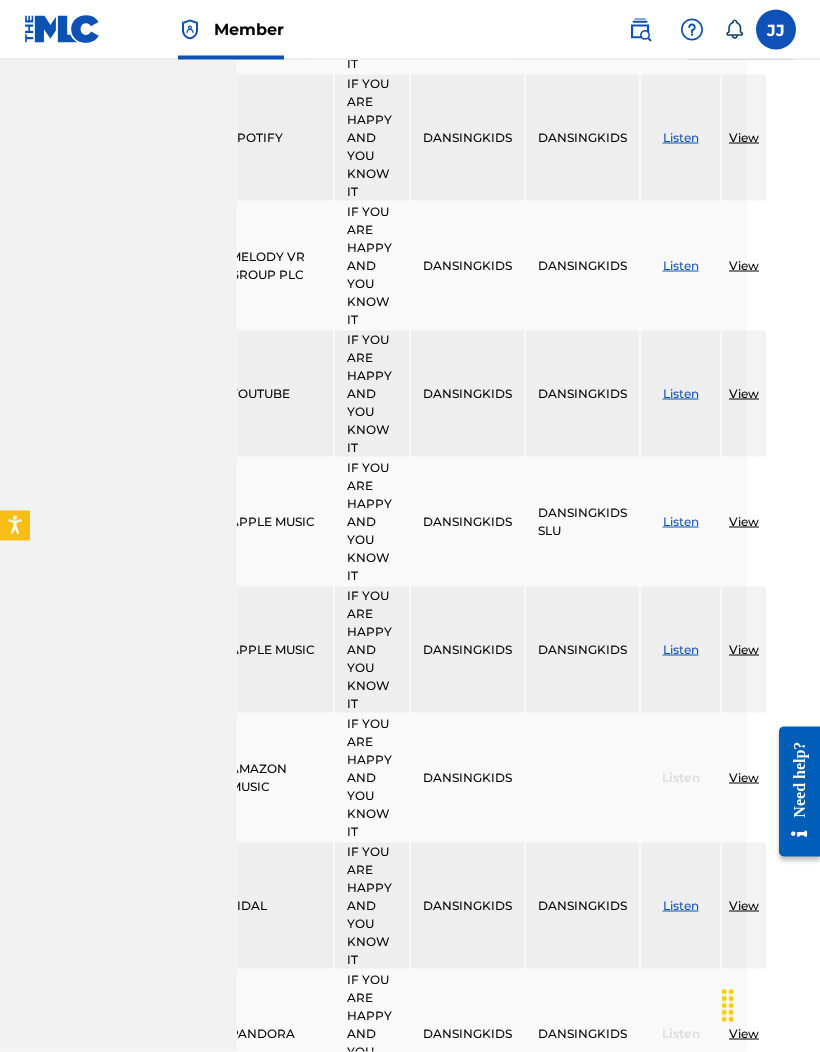 scroll, scrollTop: 1671, scrollLeft: 98, axis: both 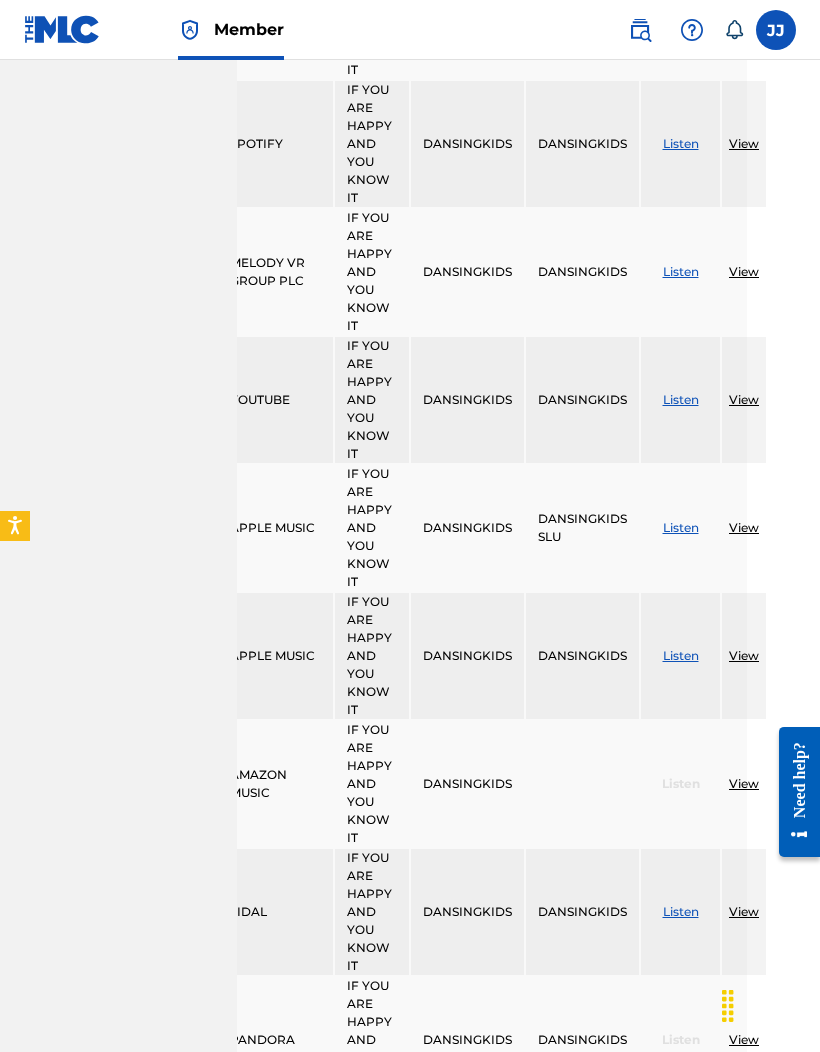 click on "View" at bounding box center (744, 527) 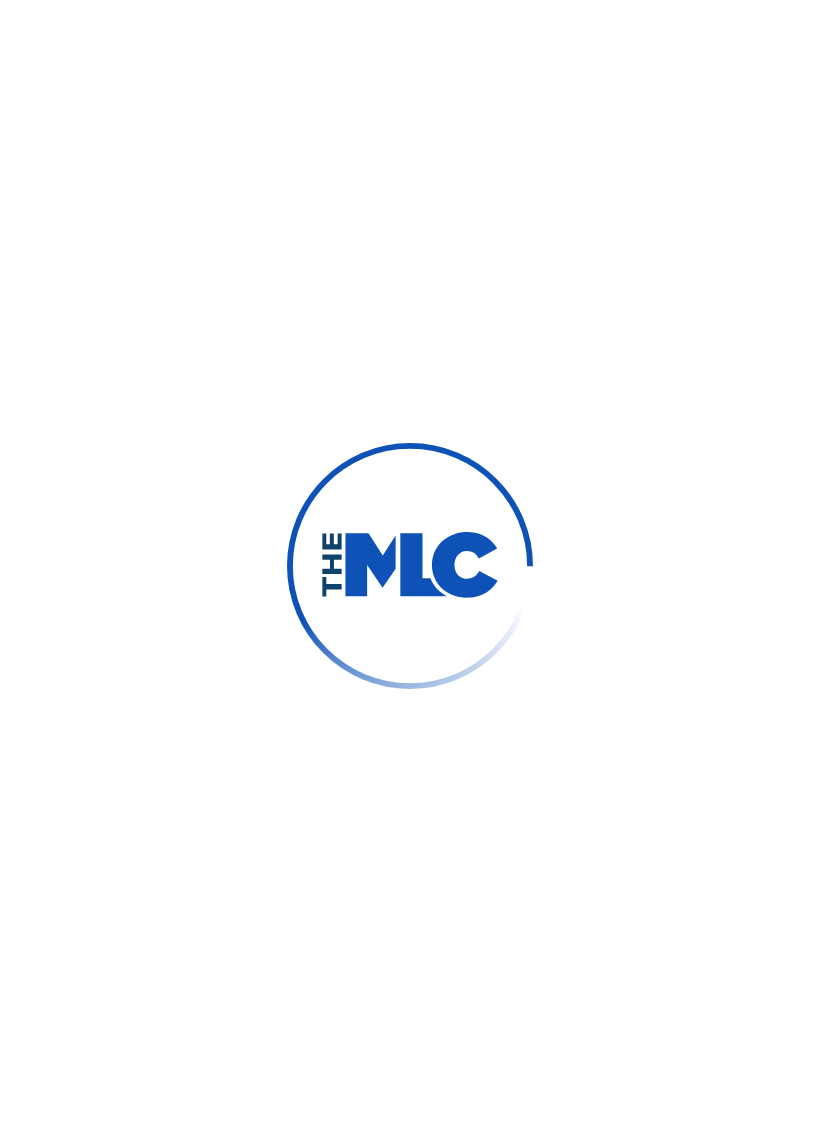 scroll, scrollTop: 0, scrollLeft: 0, axis: both 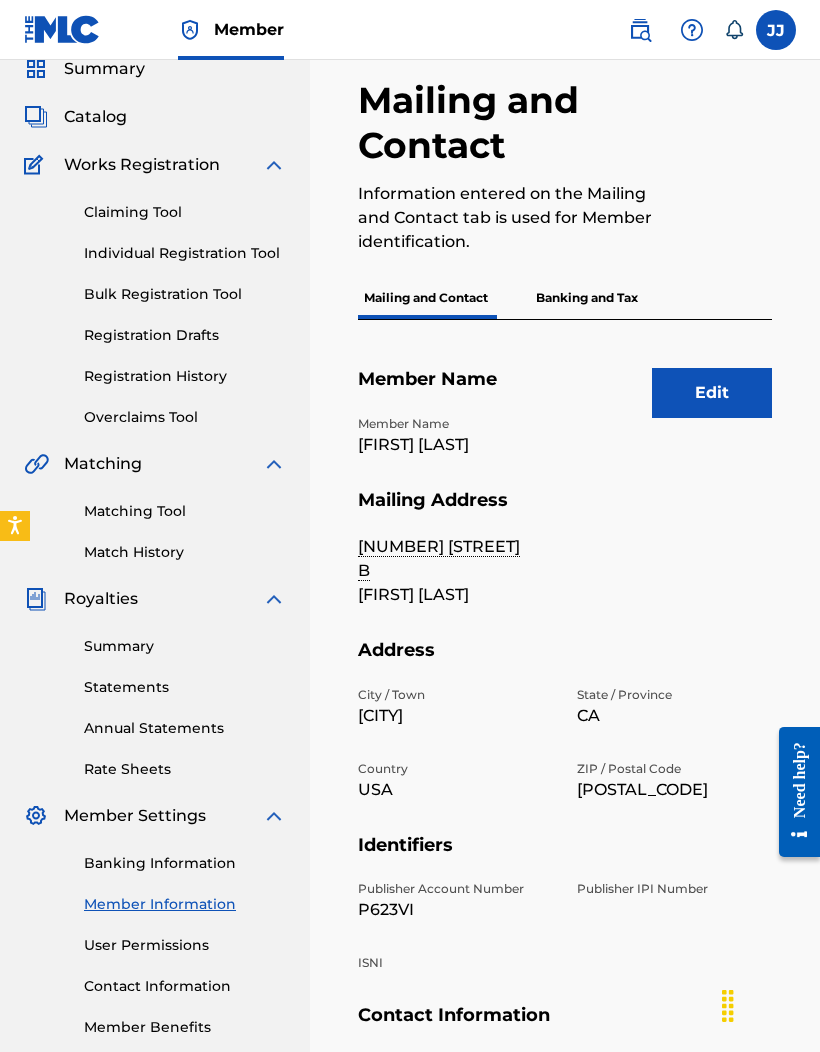 click on "Banking and Tax" at bounding box center [587, 298] 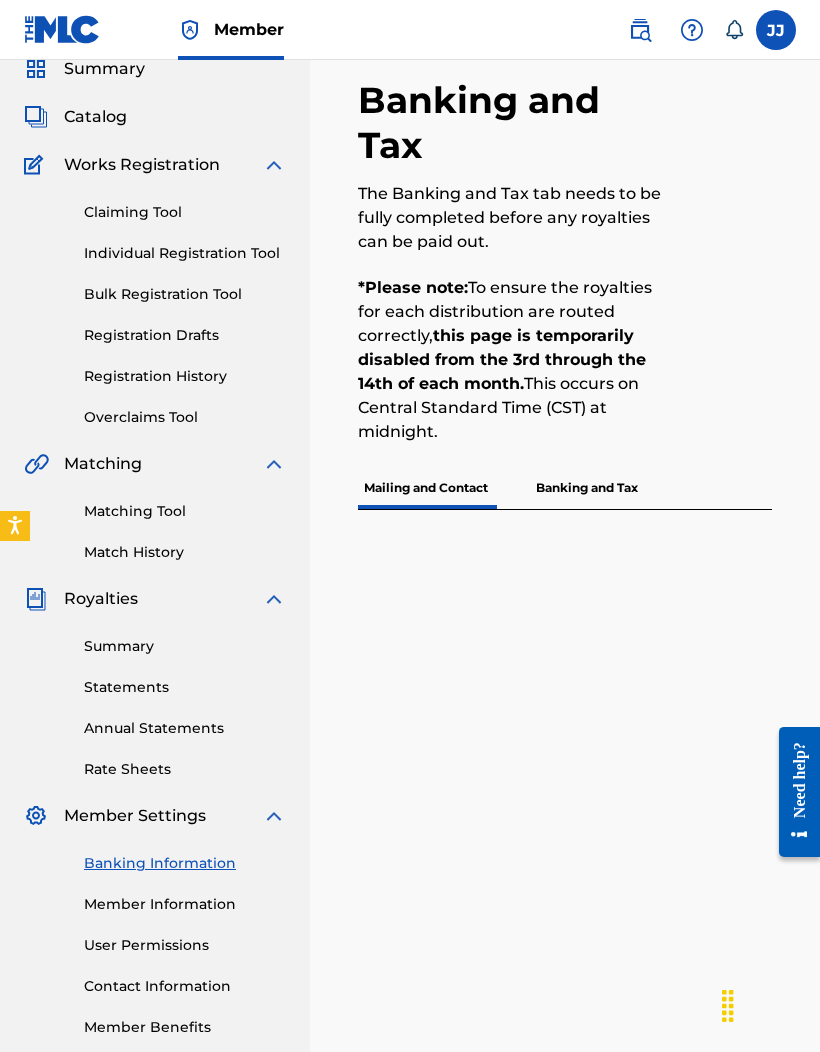 scroll, scrollTop: 0, scrollLeft: 0, axis: both 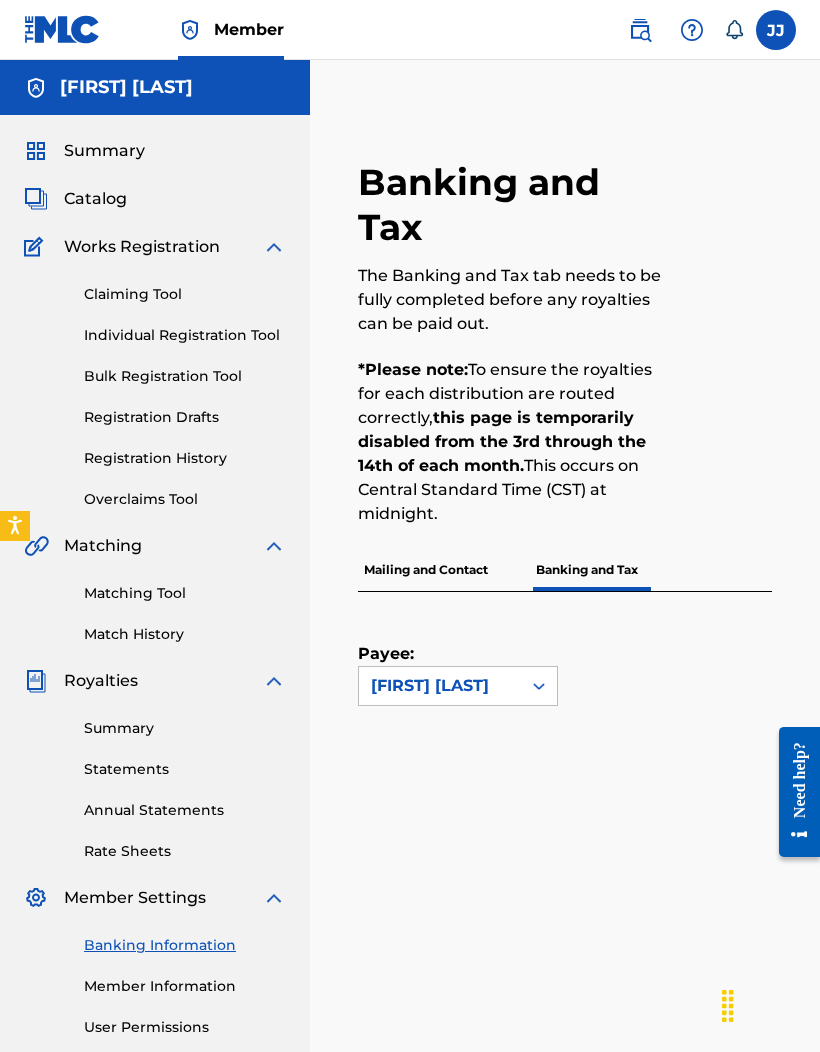 click on "Summary" at bounding box center (185, 728) 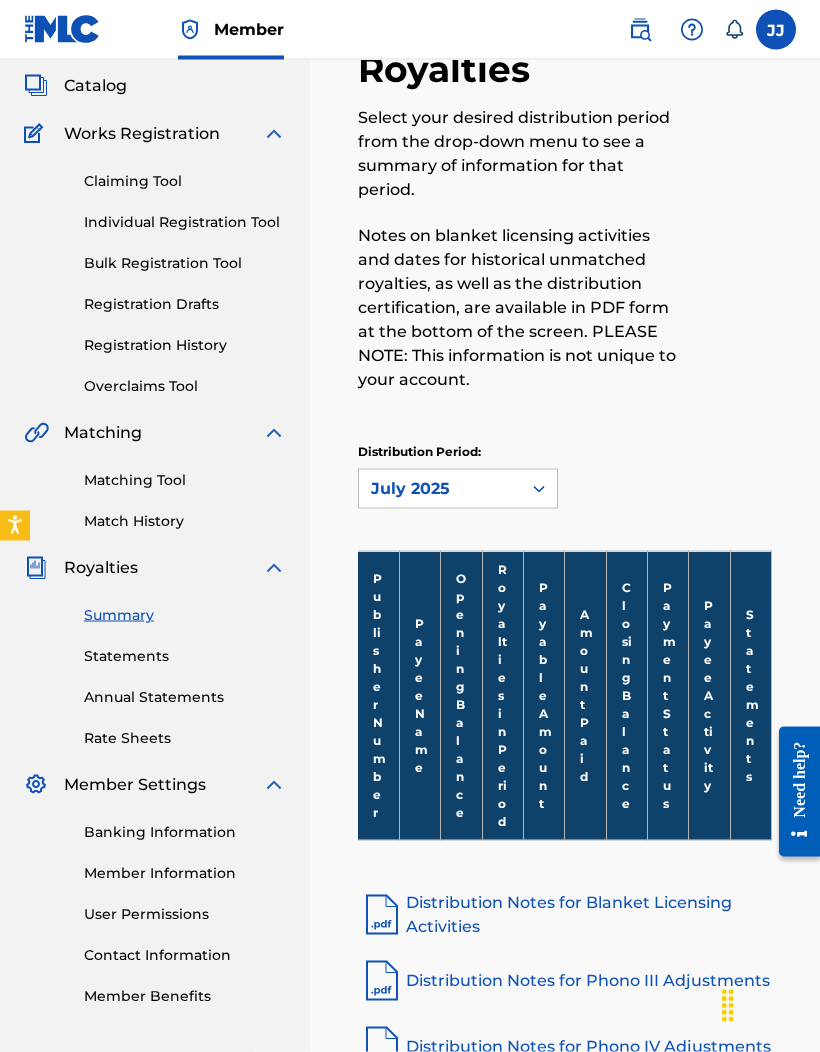 scroll, scrollTop: 119, scrollLeft: 0, axis: vertical 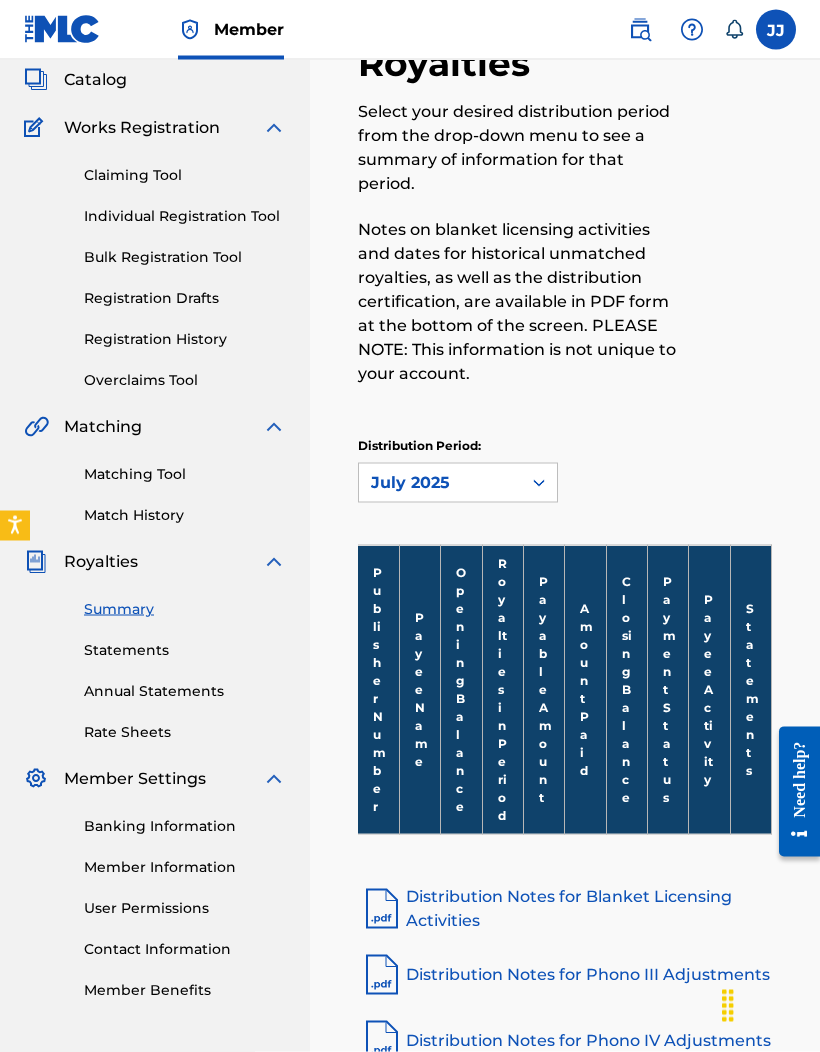 click on "Publisher Number" at bounding box center [378, 689] 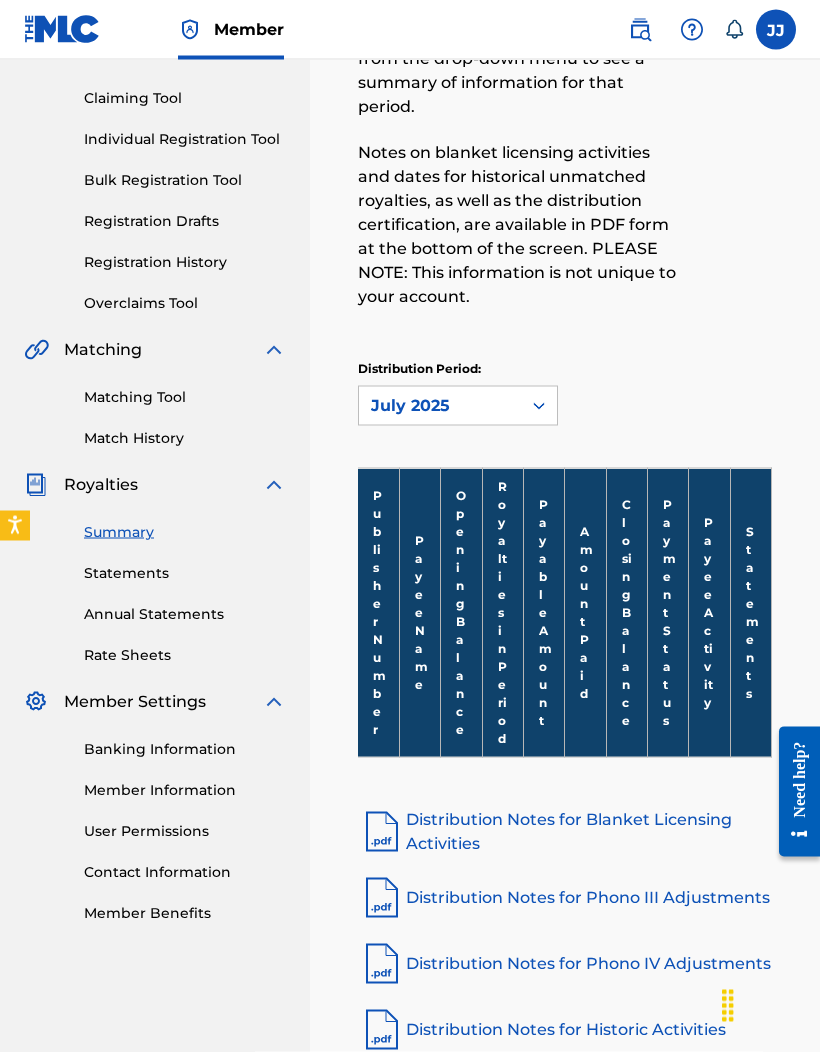 scroll, scrollTop: 205, scrollLeft: 0, axis: vertical 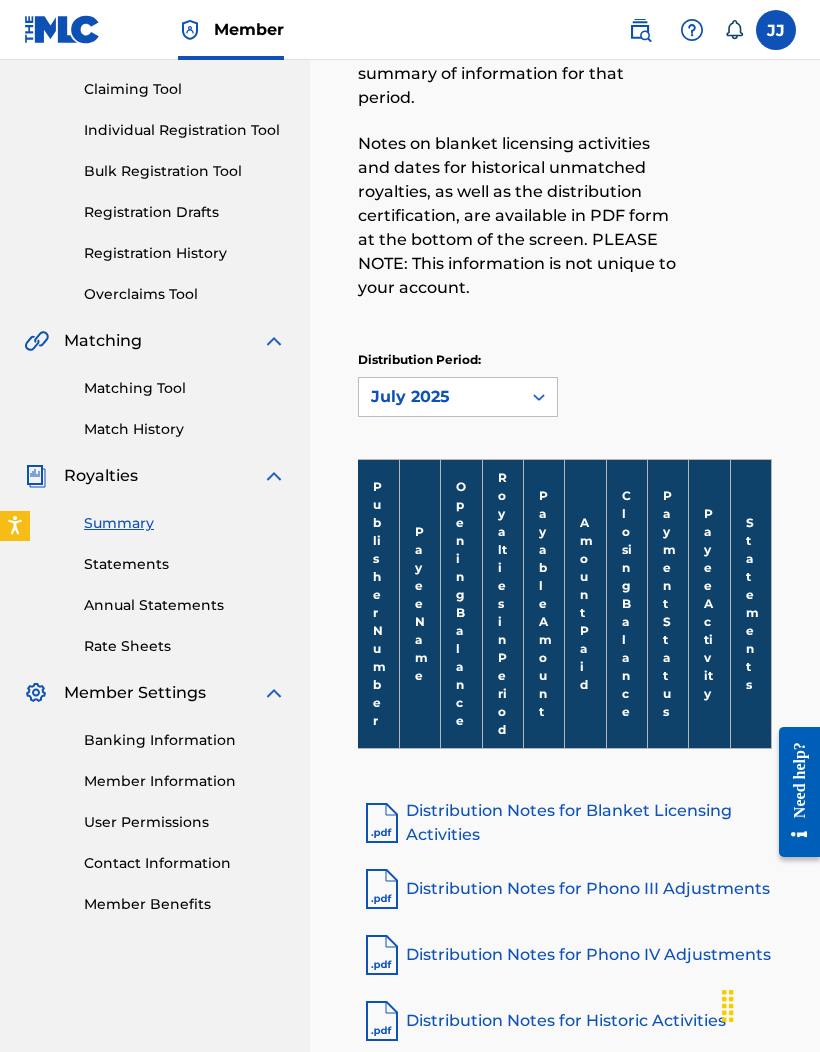 click on "Payee Name" at bounding box center [419, 603] 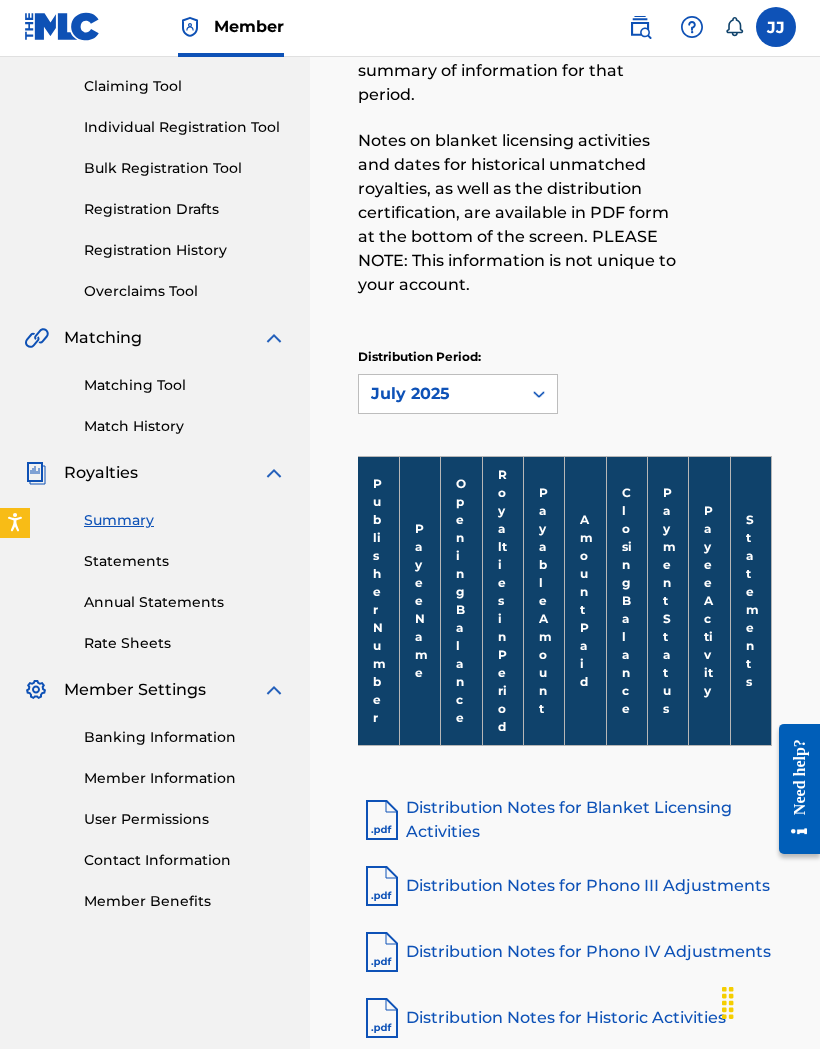 click on "Payee Name" at bounding box center [419, 603] 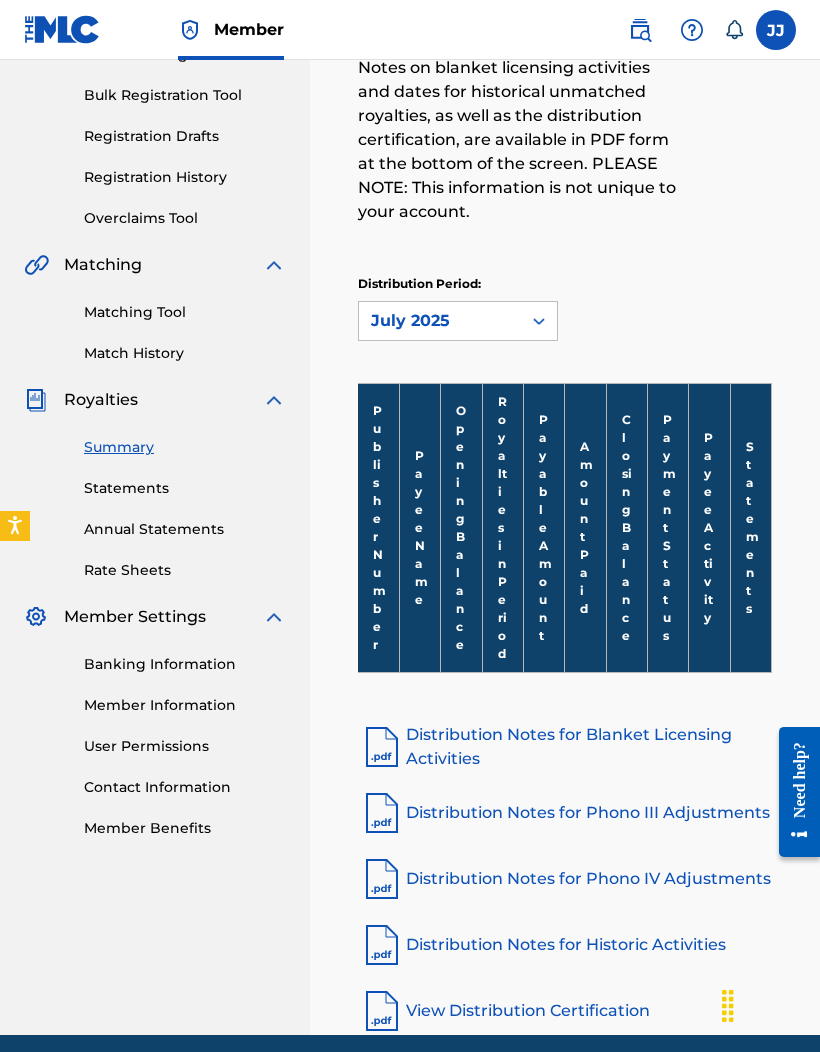 scroll, scrollTop: 291, scrollLeft: 0, axis: vertical 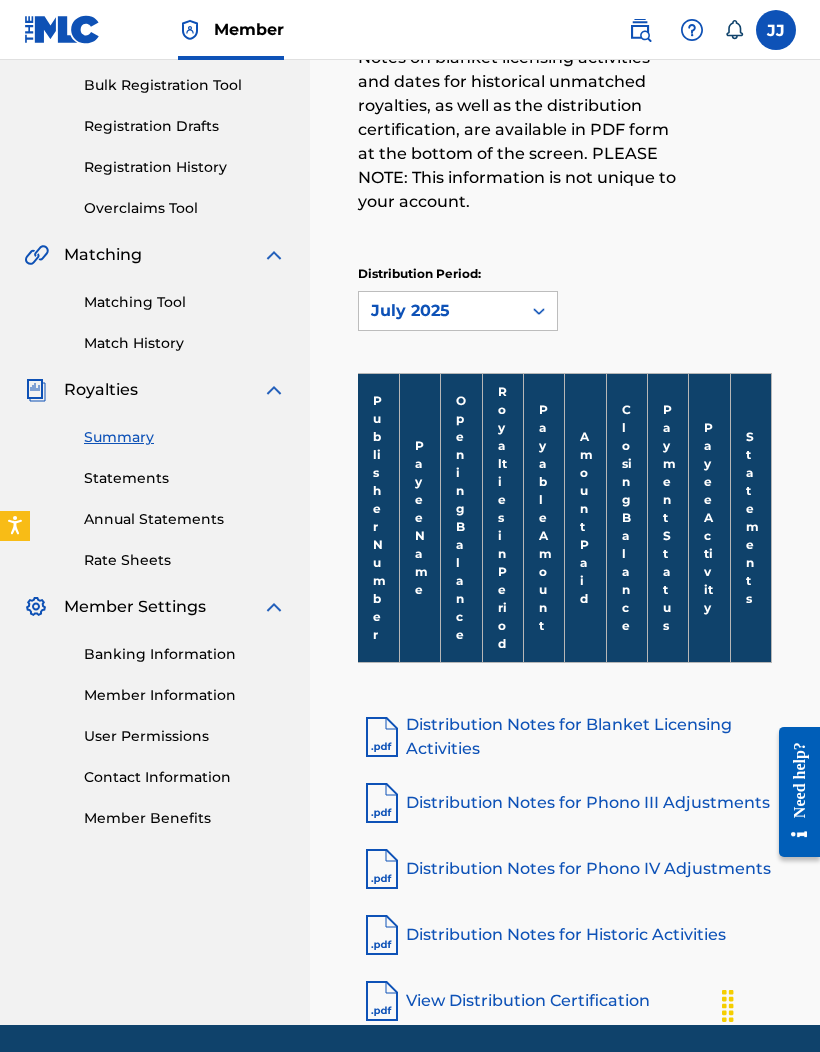 click at bounding box center [382, 737] 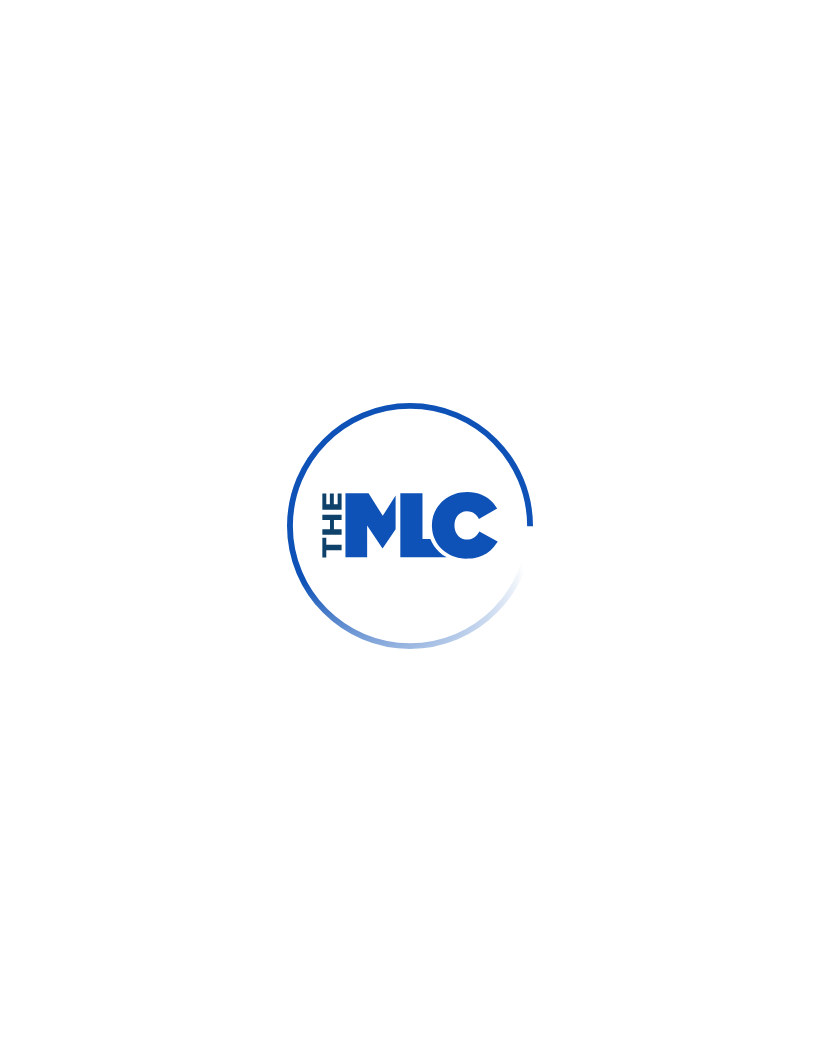 scroll, scrollTop: 20, scrollLeft: 0, axis: vertical 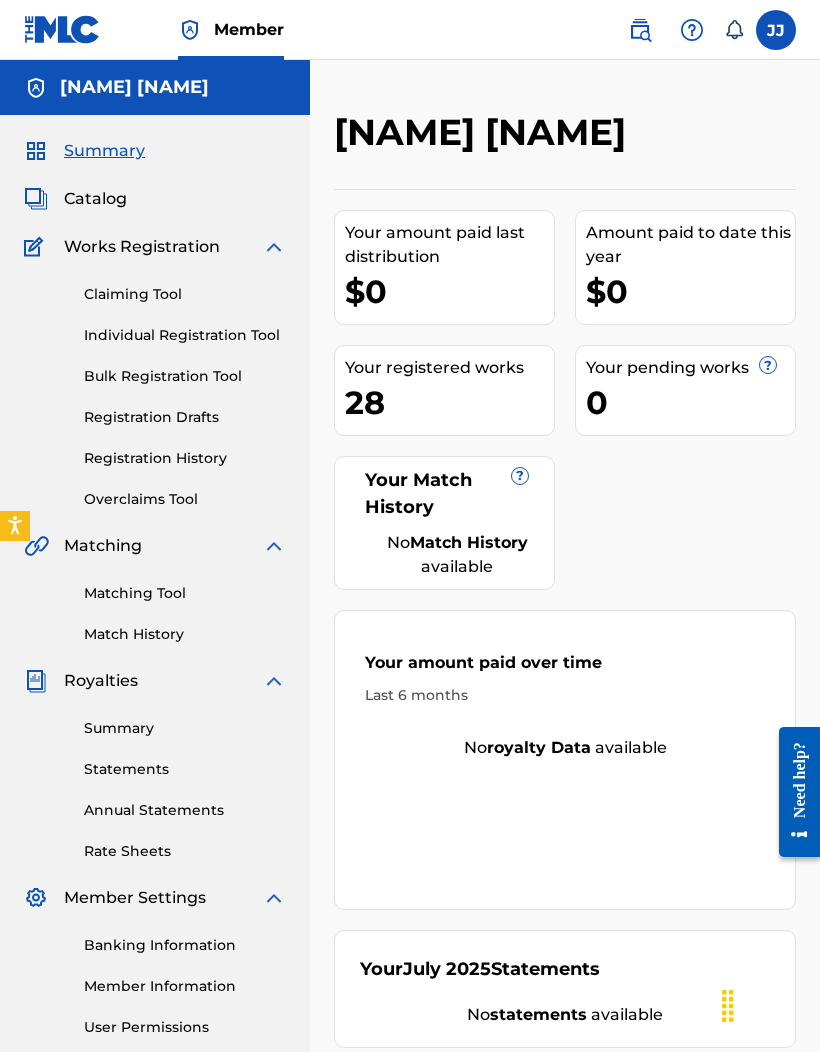 click on "Your  [MONTH] [YEAR]  Statements No  statements   available" at bounding box center [565, 989] 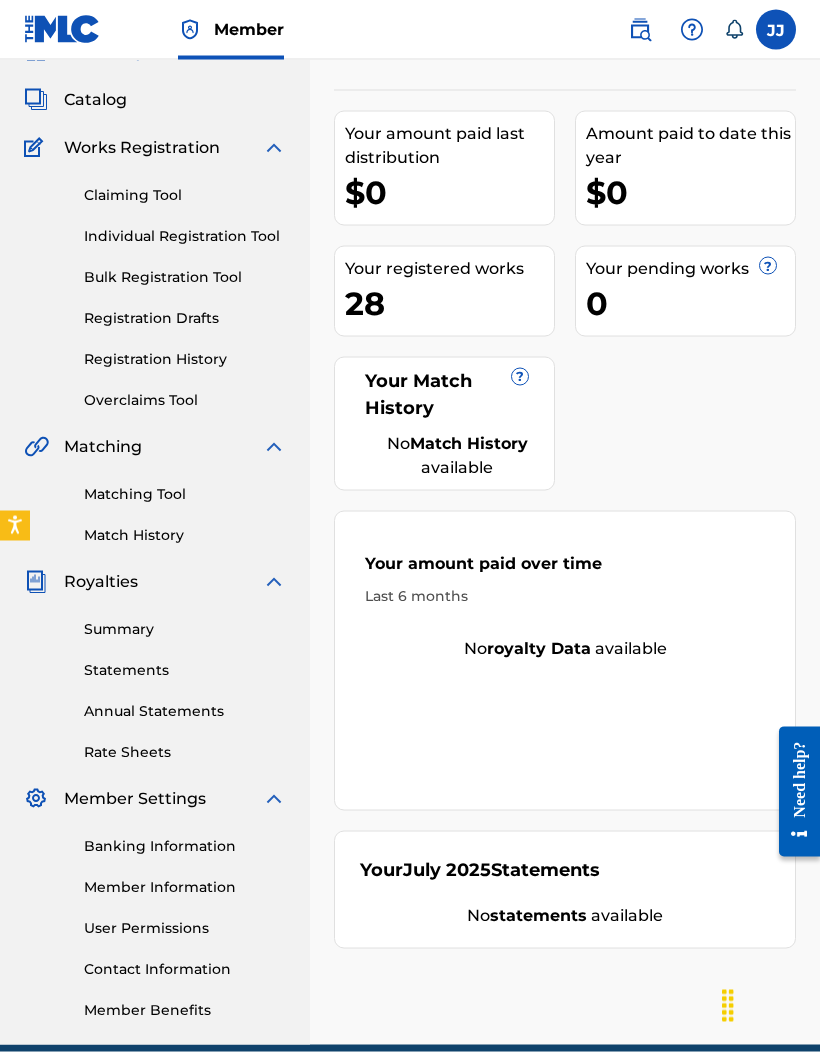 scroll, scrollTop: 106, scrollLeft: 0, axis: vertical 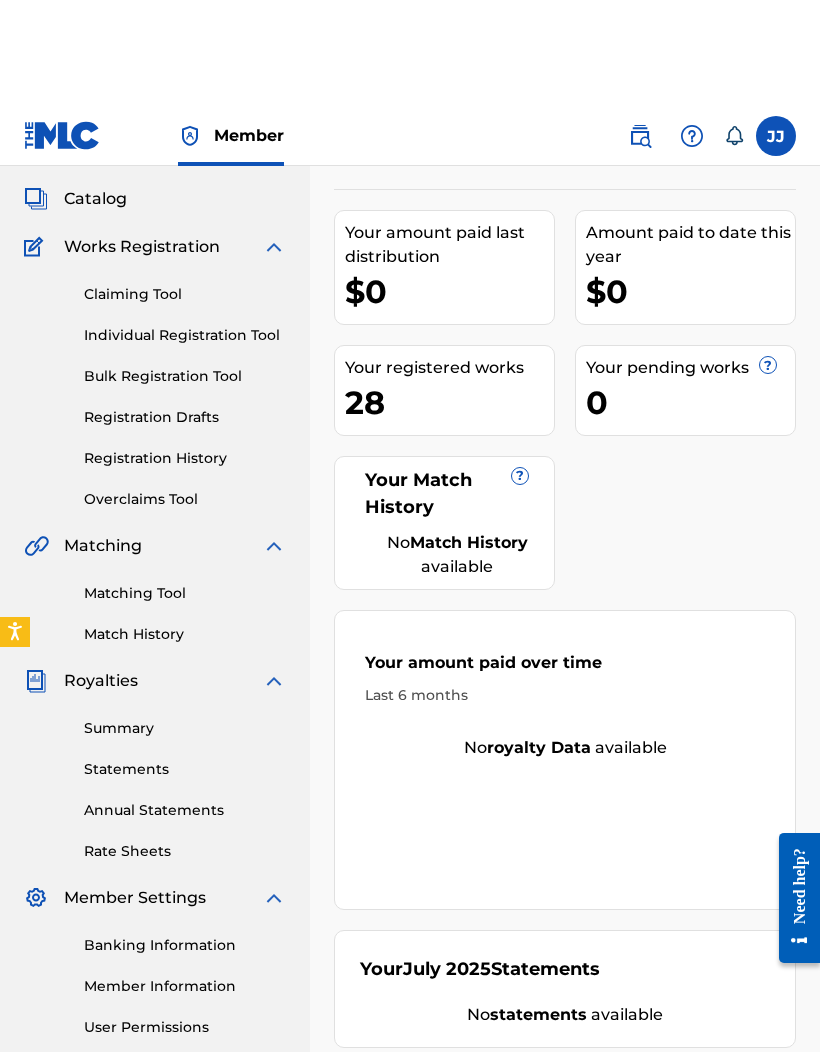 click on "Your amount paid over time Last 6 months" at bounding box center (565, 572) 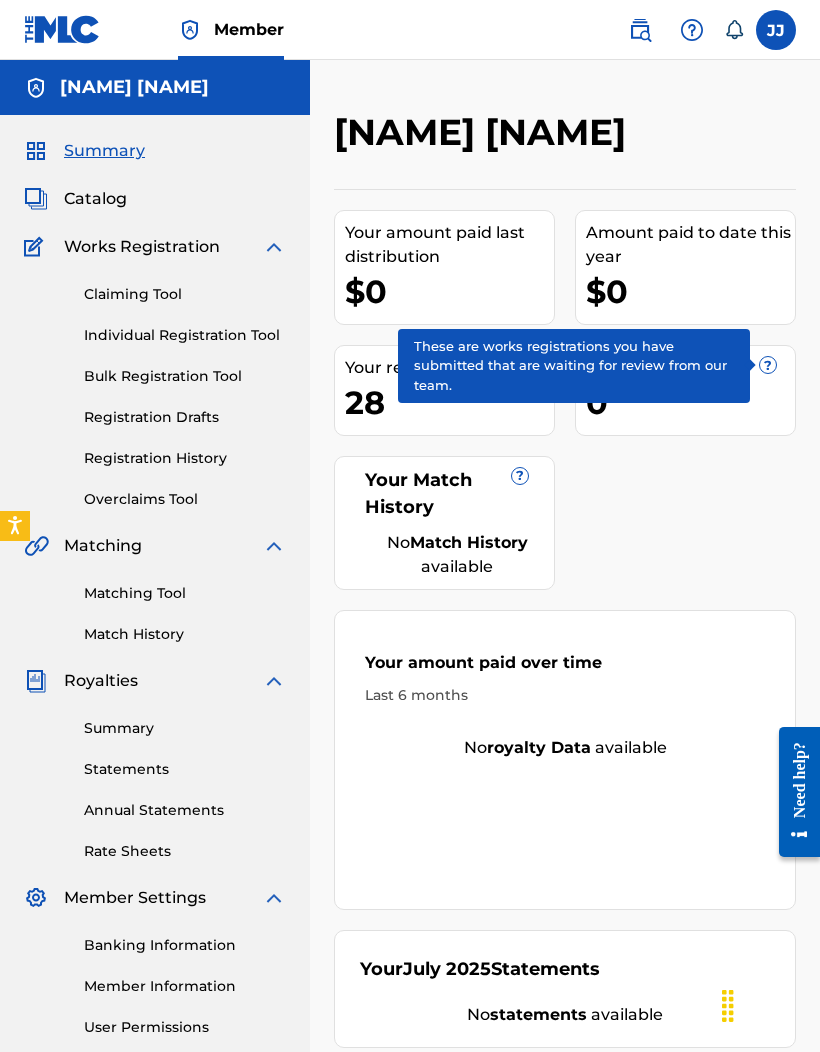 click on "?" at bounding box center [768, 365] 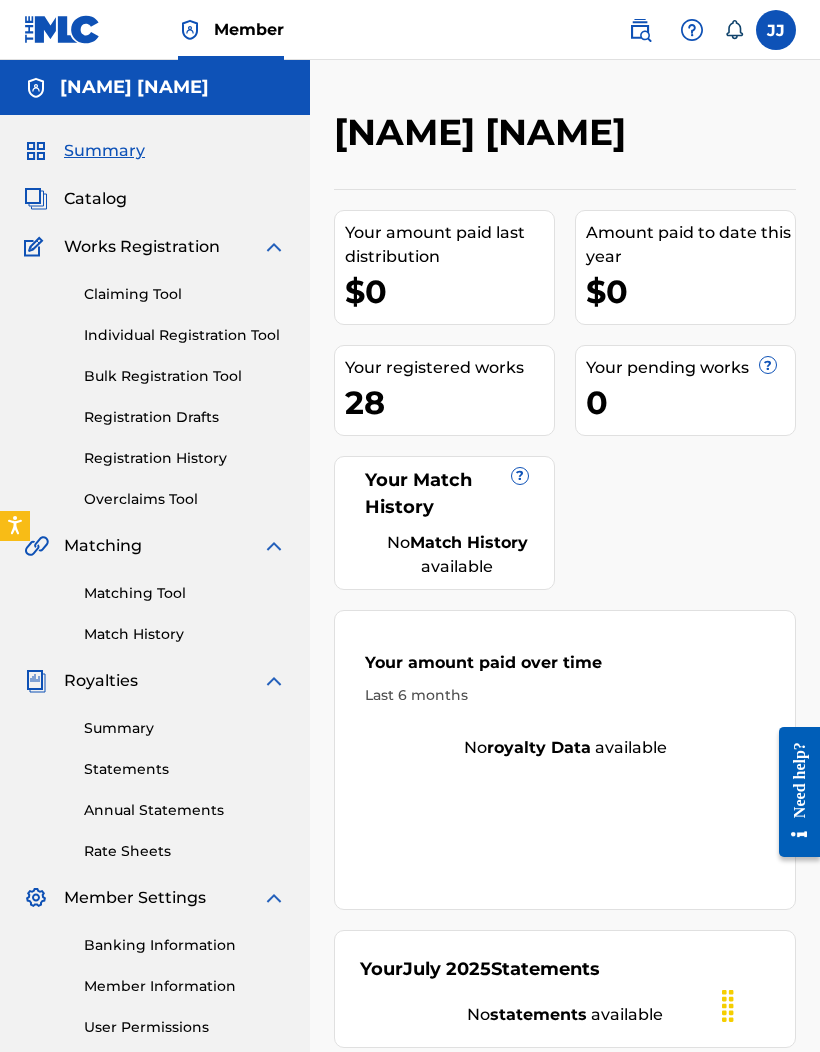 click on "Your amount paid last distribution   $0 Amount paid to date this year   $0 Your registered works   28 Your pending works   ? 0 Your Match History ? No  Match History   available Your amount paid over time Last 6 months No  royalty data   available Your  [MONTH] [YEAR]  Statements No  statements   available" at bounding box center [565, 618] 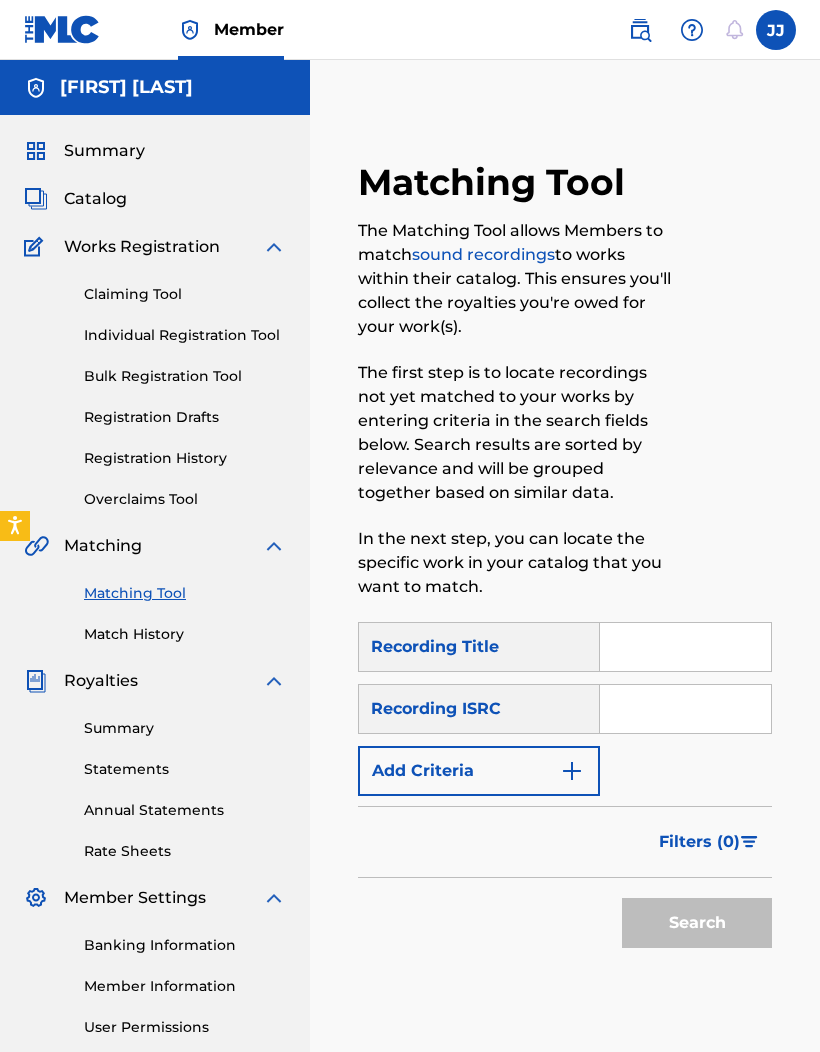 scroll, scrollTop: 82, scrollLeft: 0, axis: vertical 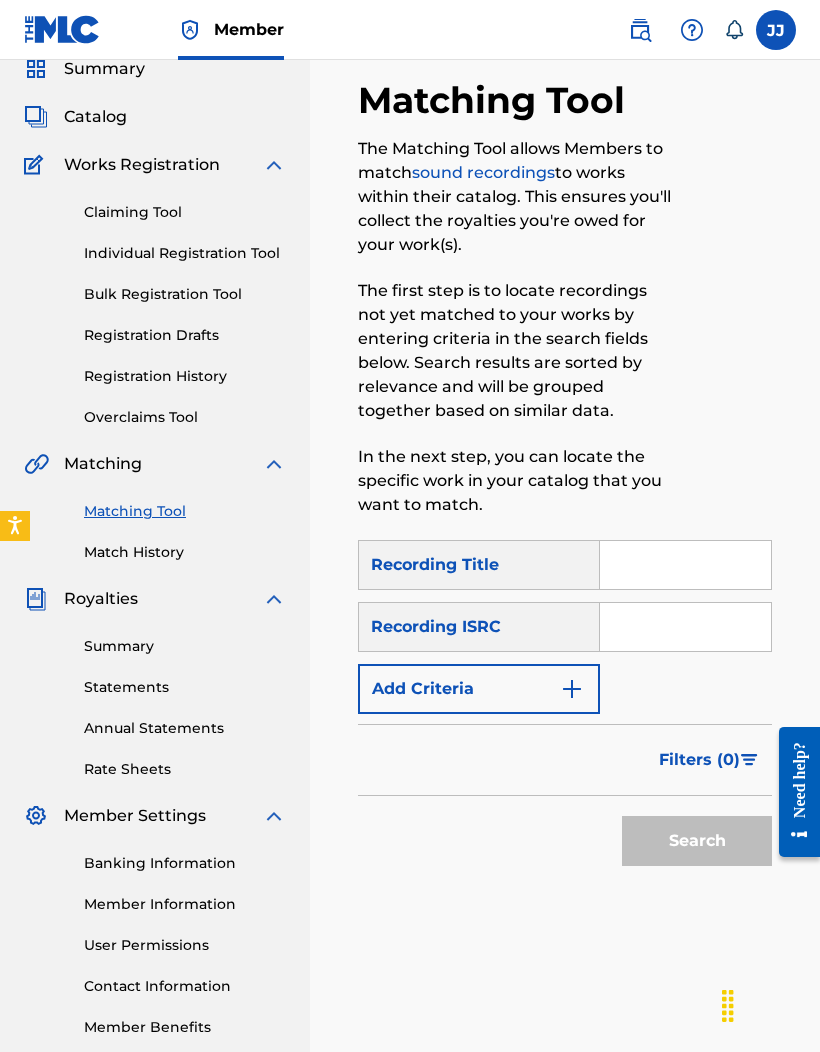 click at bounding box center (685, 565) 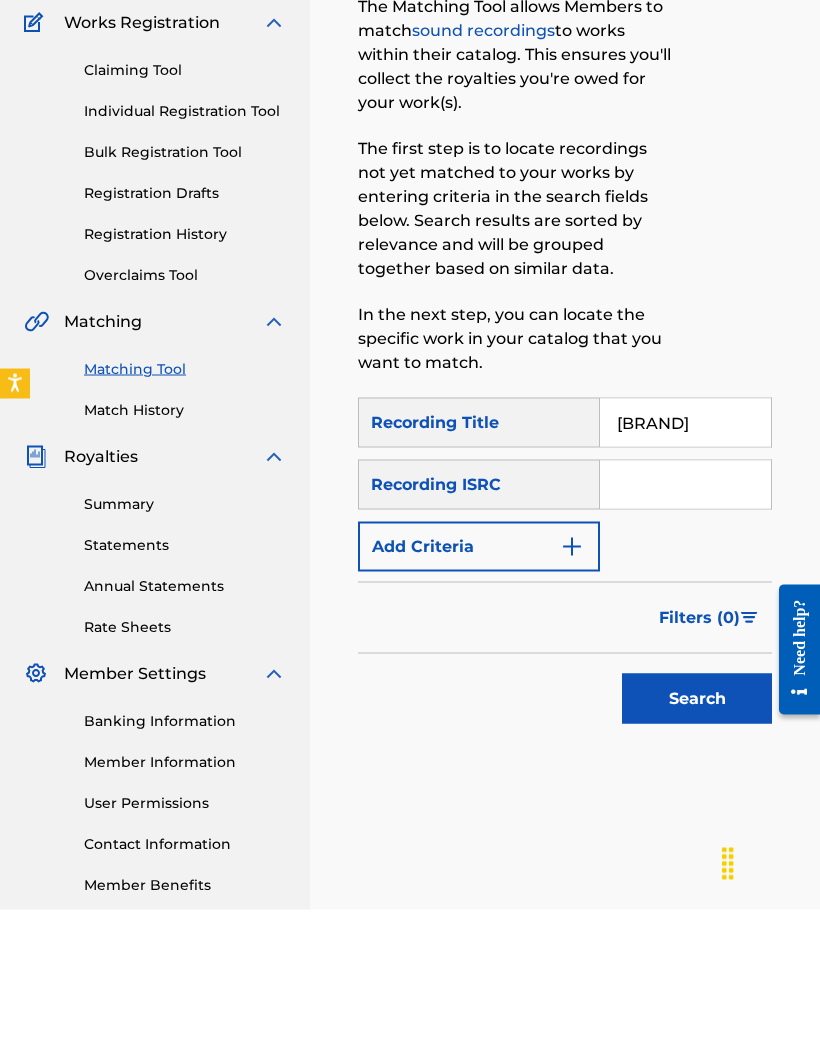 type on "Devil" 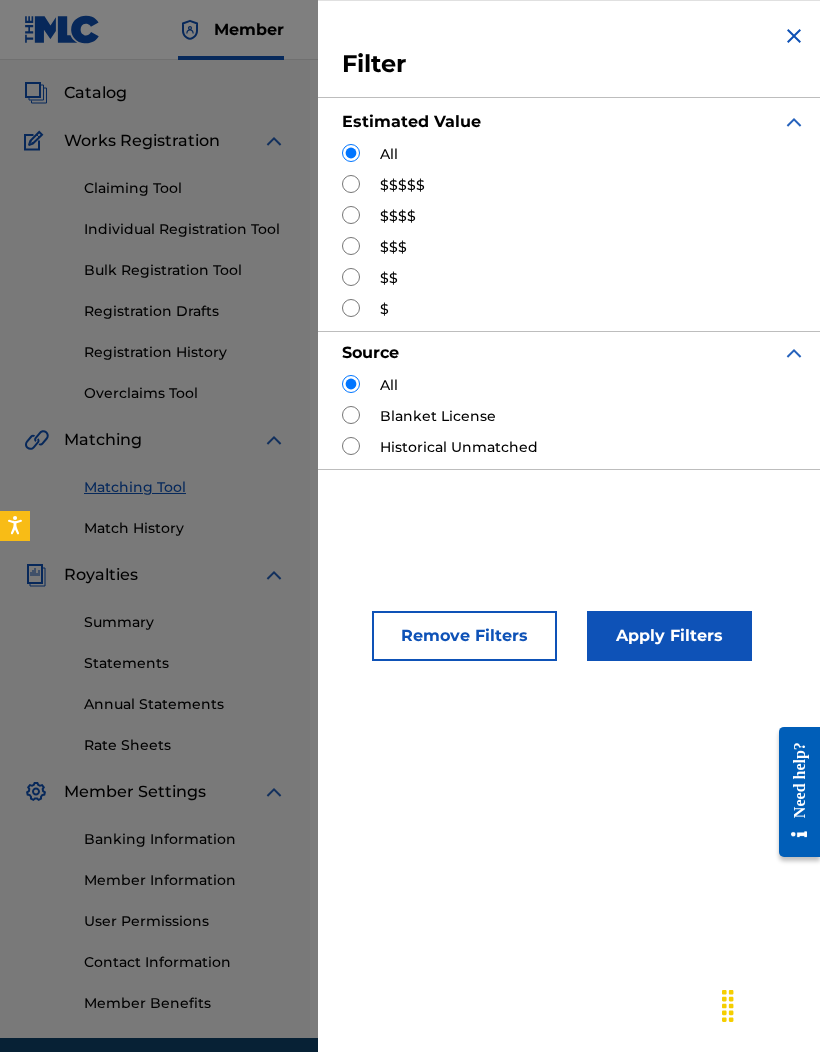 click on "All $$$$$ $$$$ $$$ $$ $" at bounding box center (574, 232) 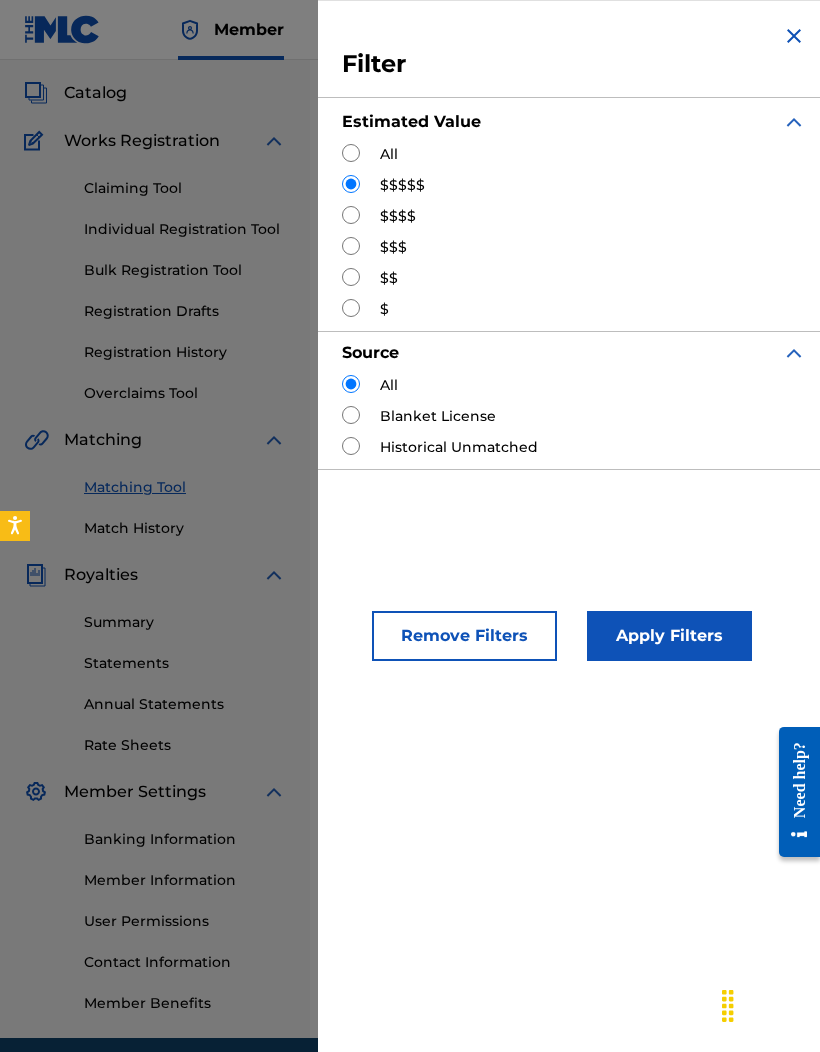 click on "Apply Filters" at bounding box center (669, 636) 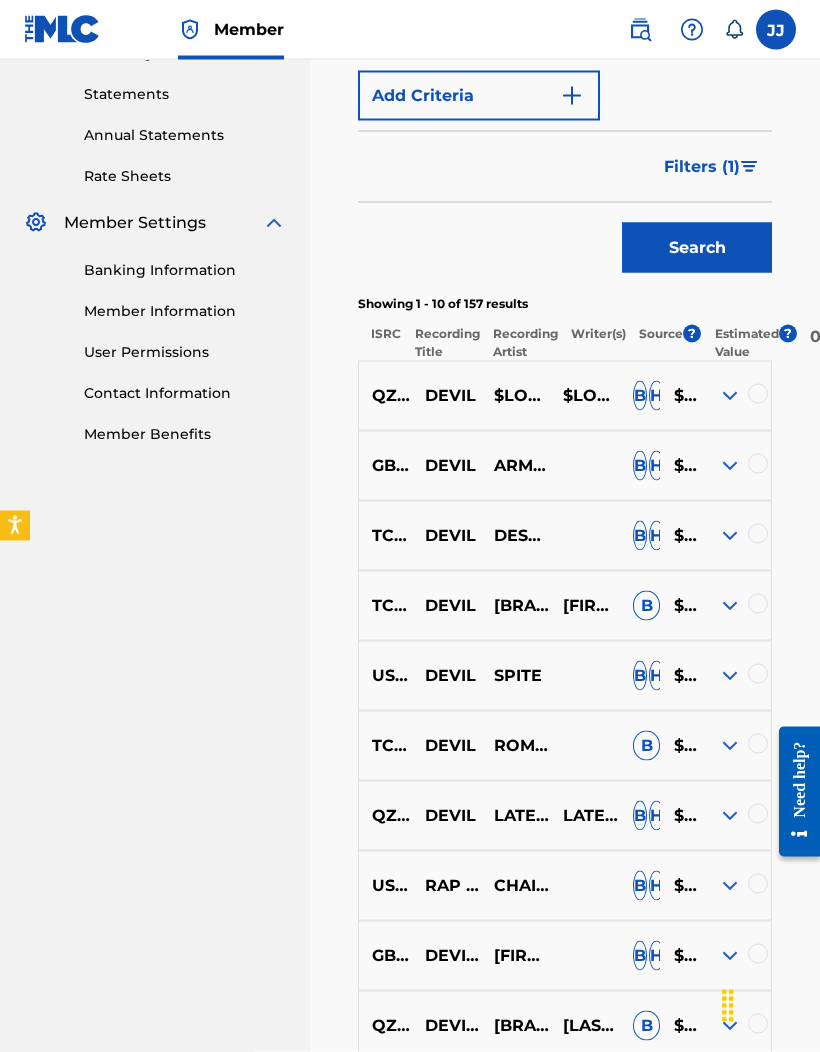 click at bounding box center [730, 466] 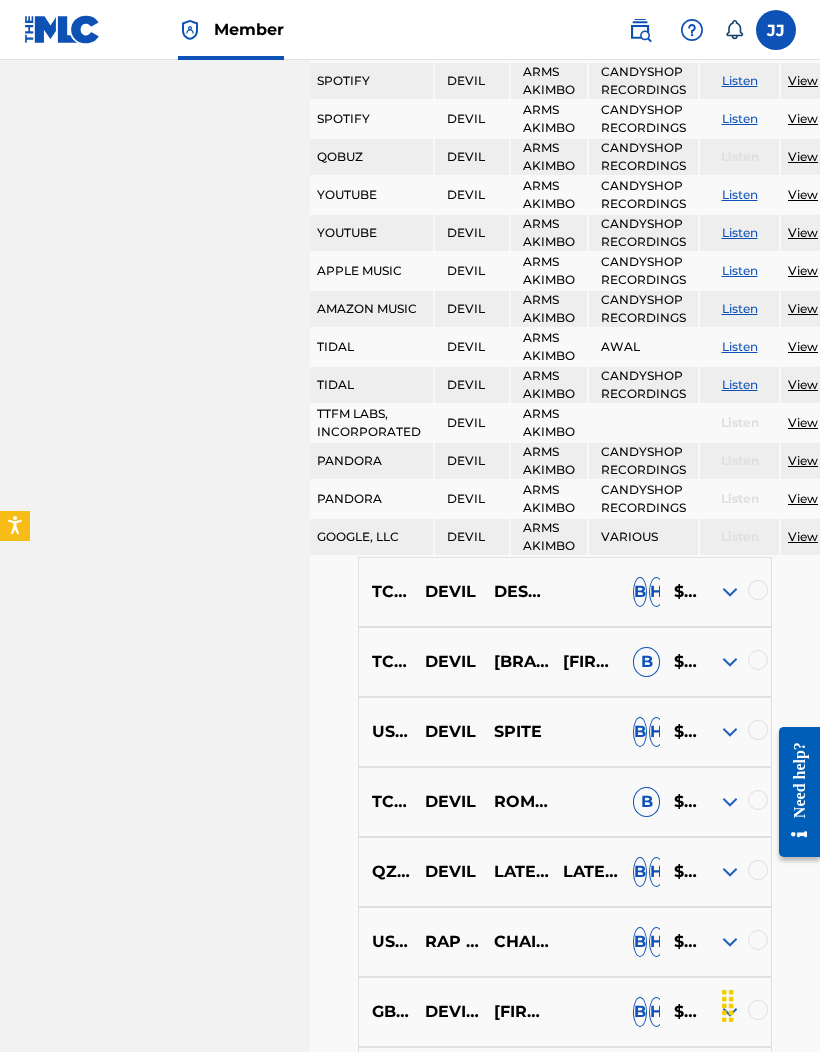 scroll, scrollTop: 1261, scrollLeft: 0, axis: vertical 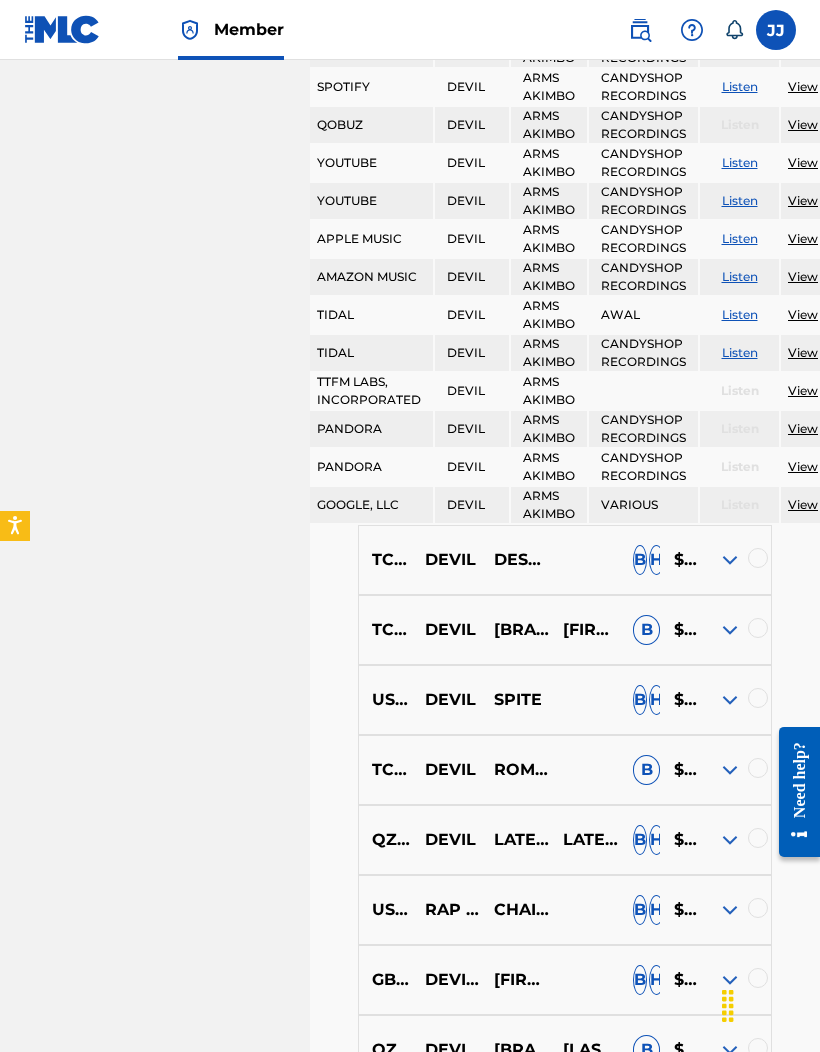 click at bounding box center (730, 560) 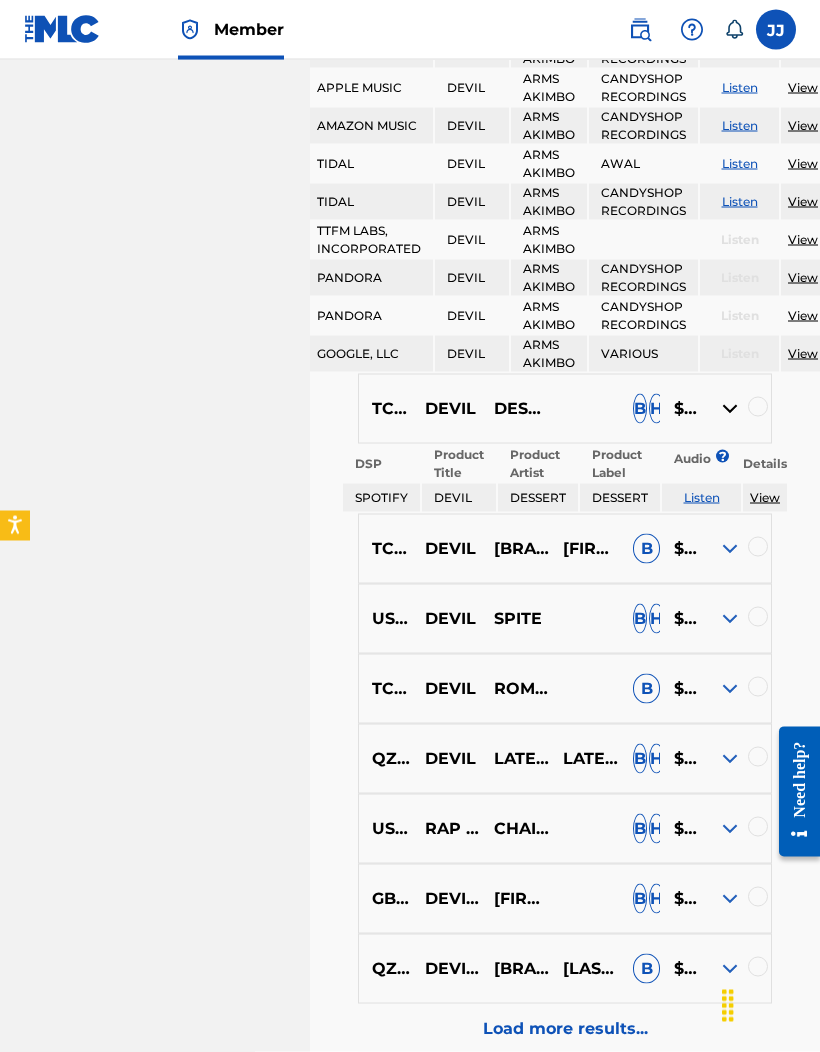 click at bounding box center [730, 619] 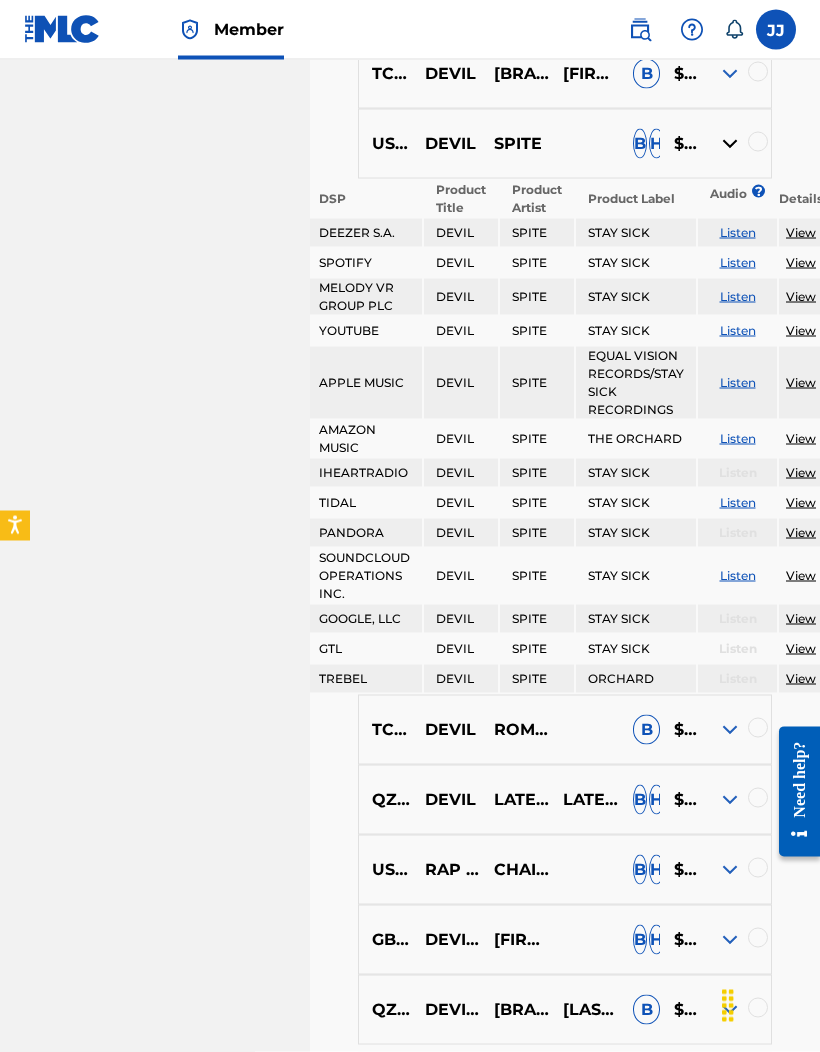 scroll, scrollTop: 1889, scrollLeft: 0, axis: vertical 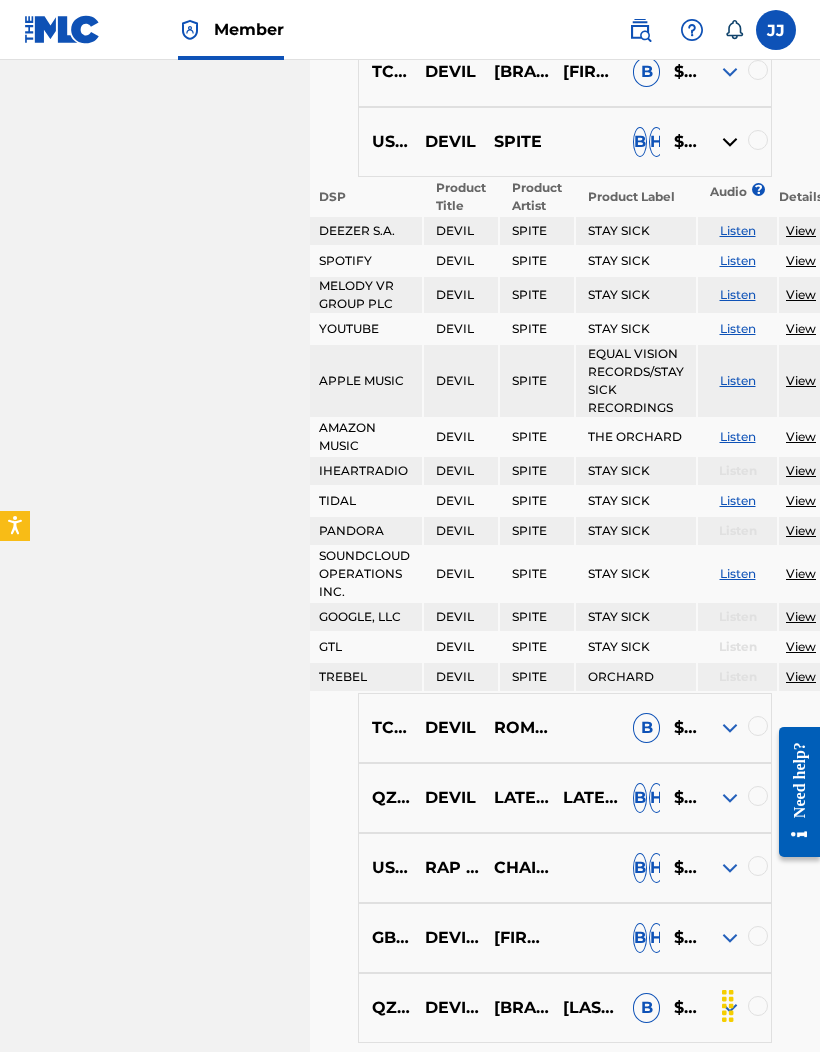 click at bounding box center (730, 868) 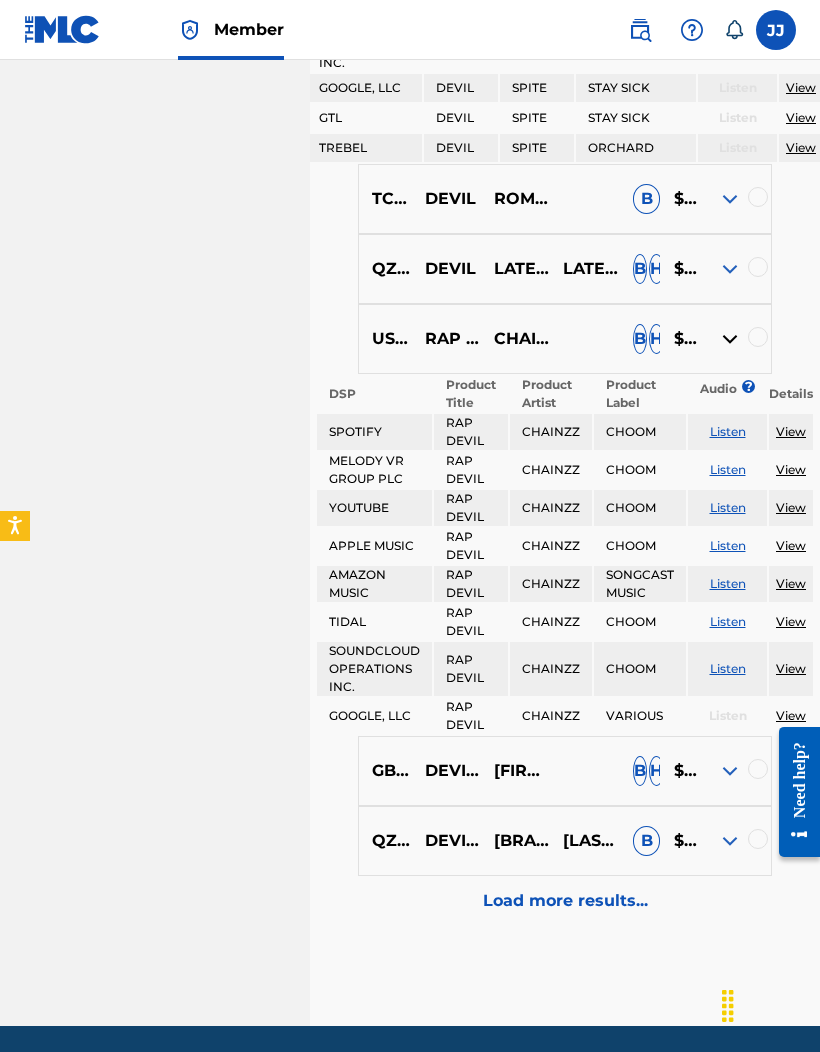 click at bounding box center [730, 771] 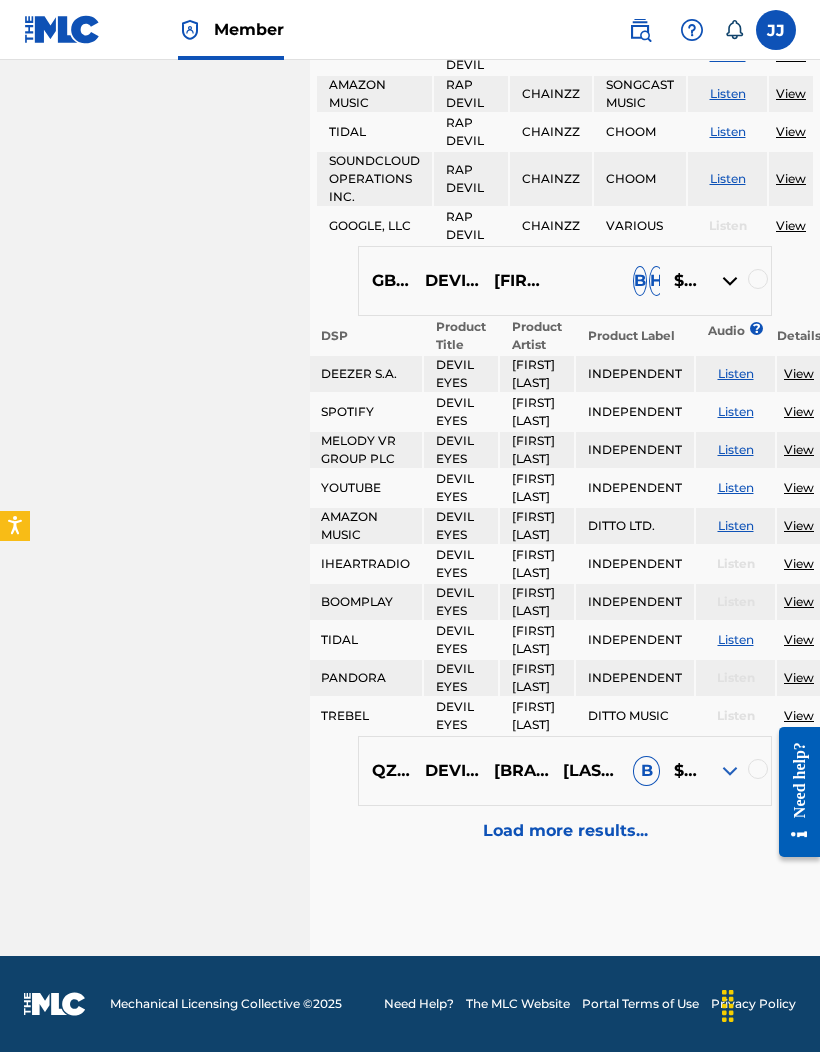 click on "Load more results..." at bounding box center (565, 831) 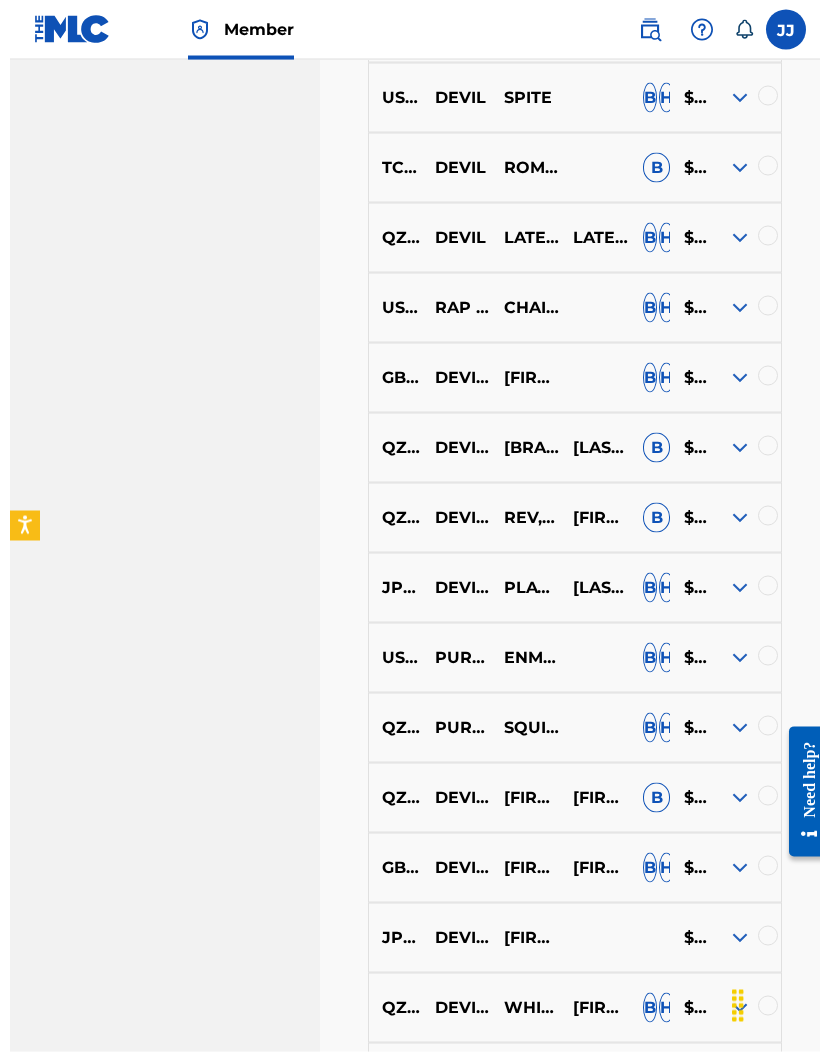 scroll, scrollTop: 1560, scrollLeft: 0, axis: vertical 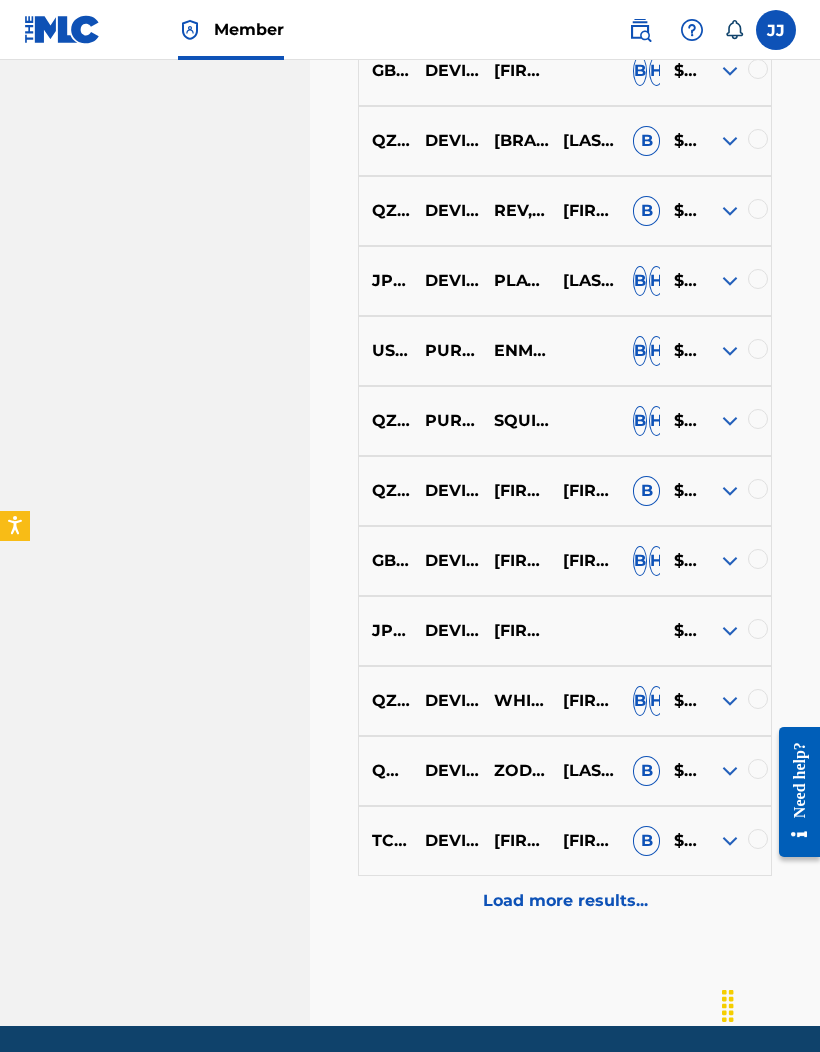 click at bounding box center (758, 629) 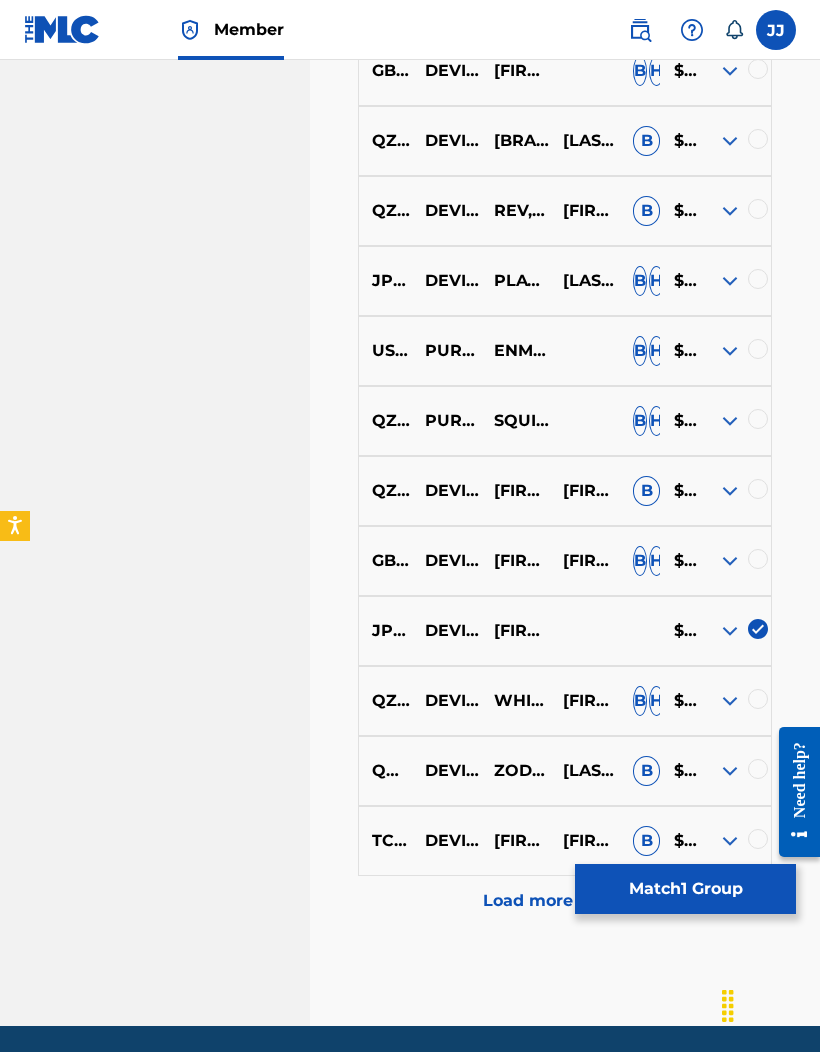 click at bounding box center (730, 631) 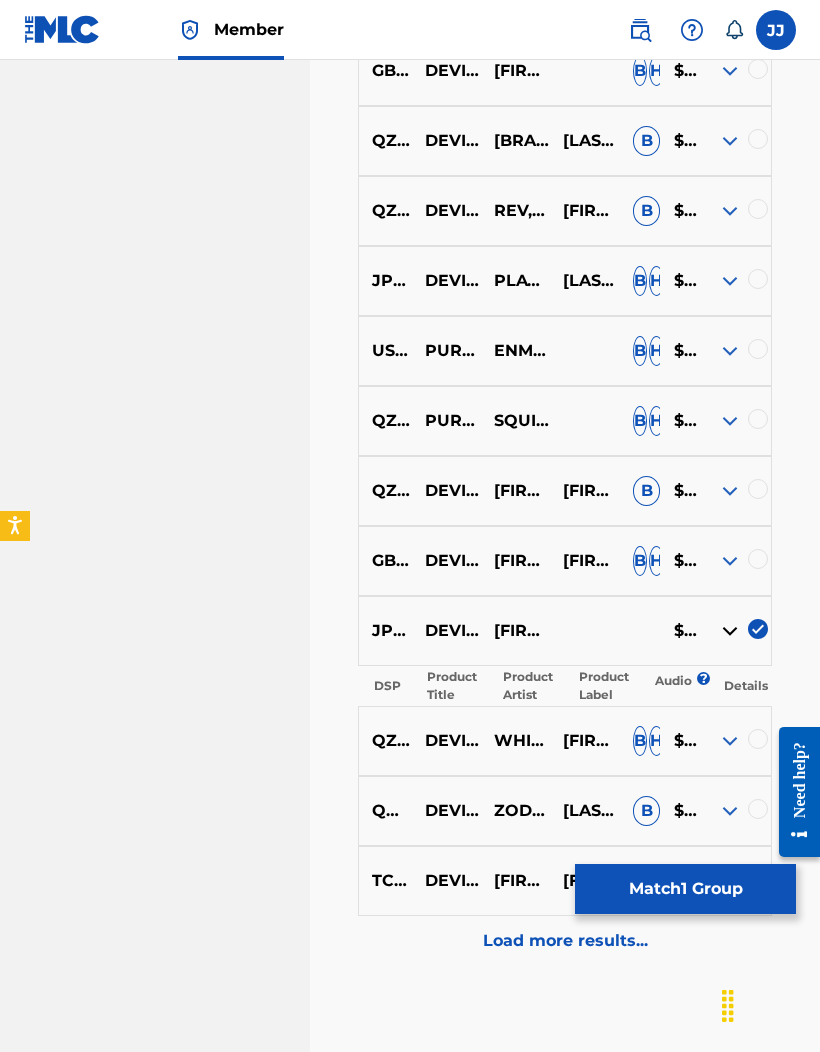 click at bounding box center (758, 629) 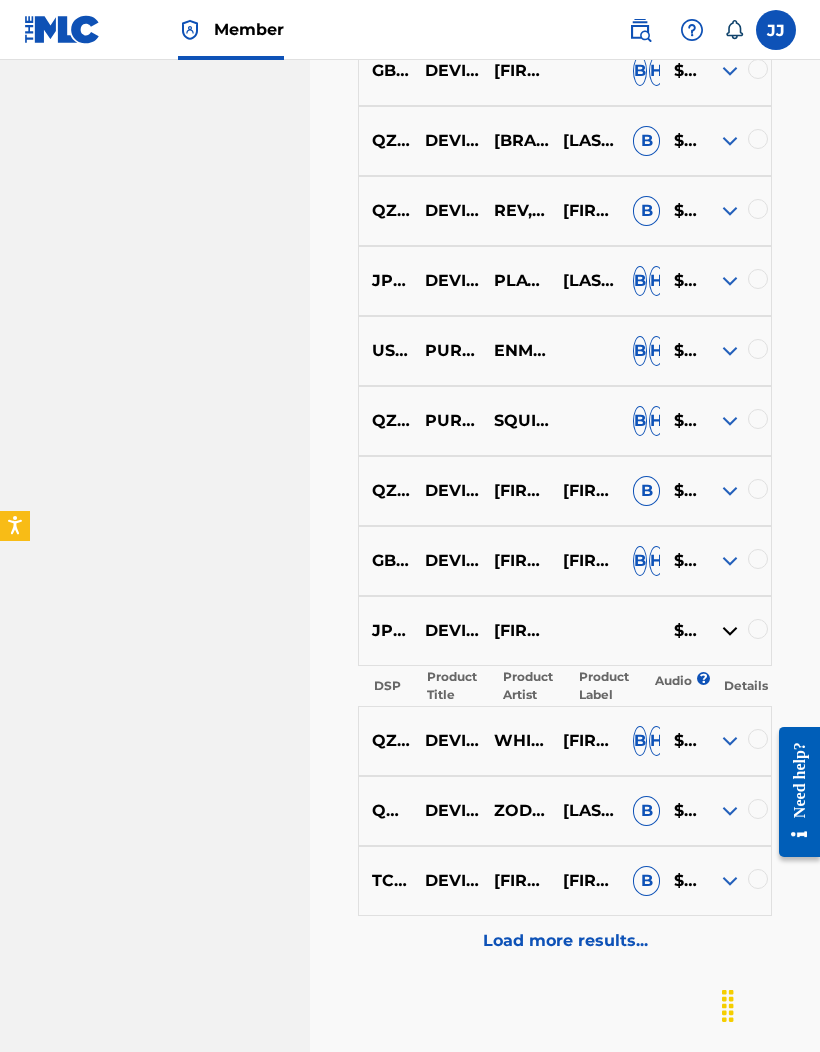 click at bounding box center [730, 631] 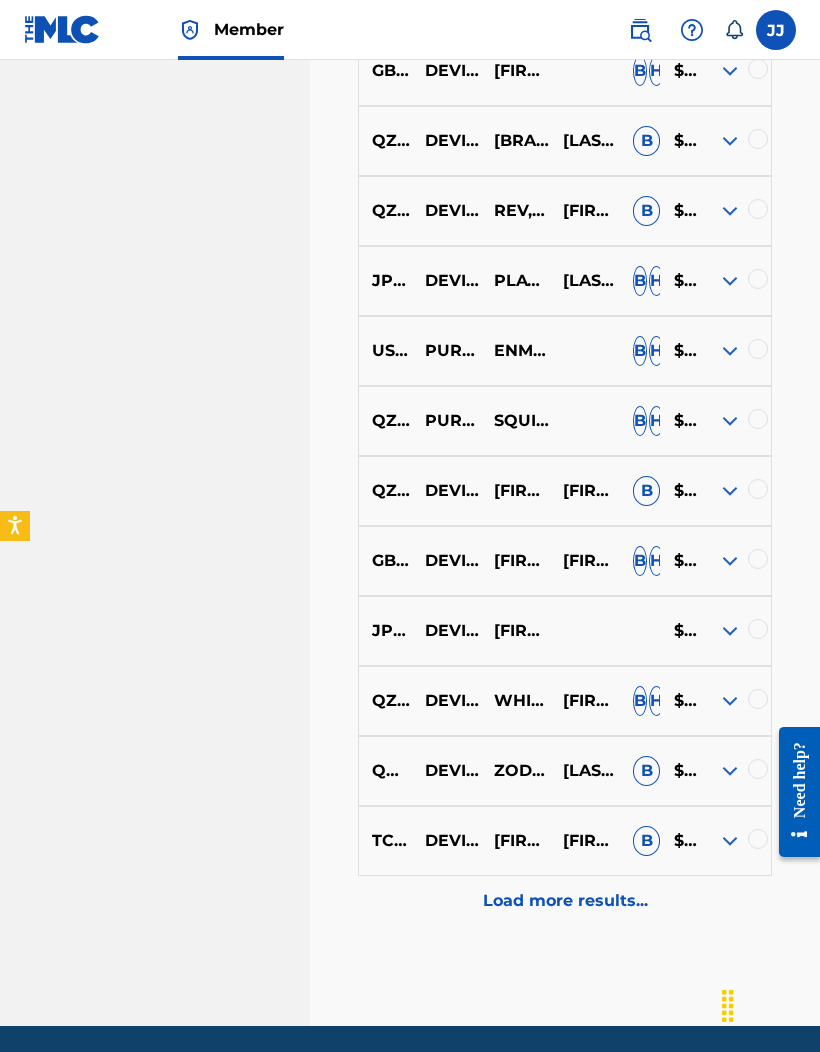 click at bounding box center [730, 631] 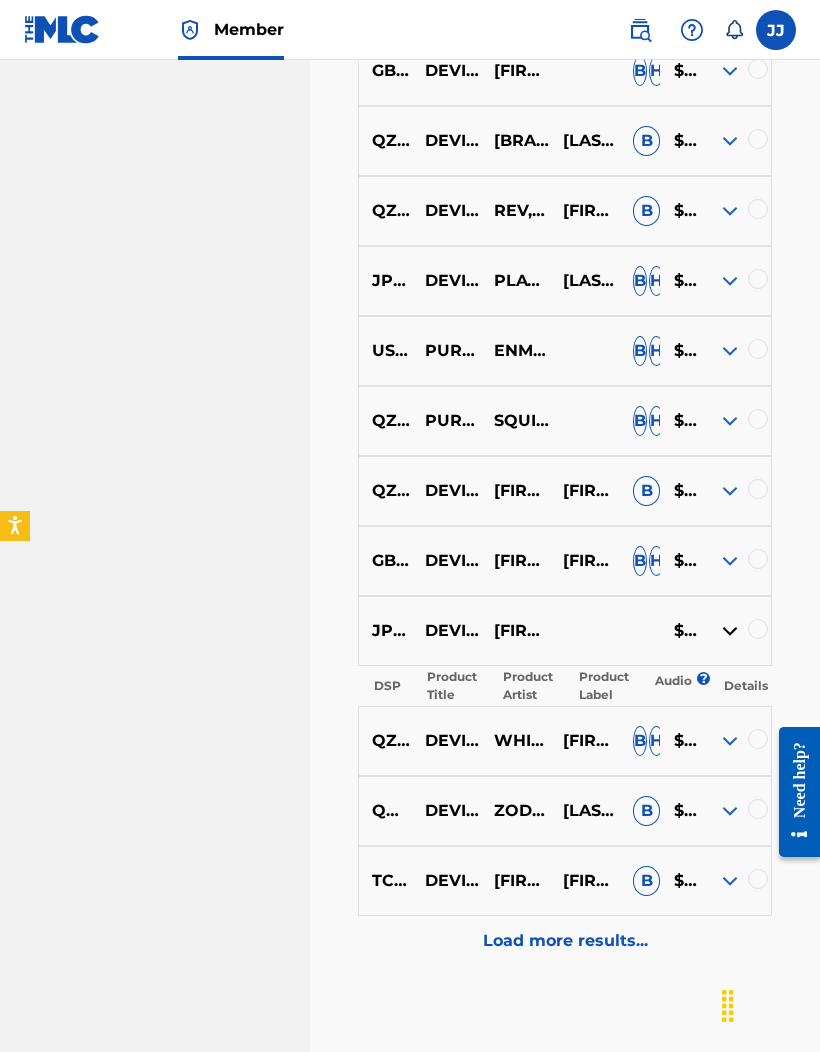 click at bounding box center [730, 631] 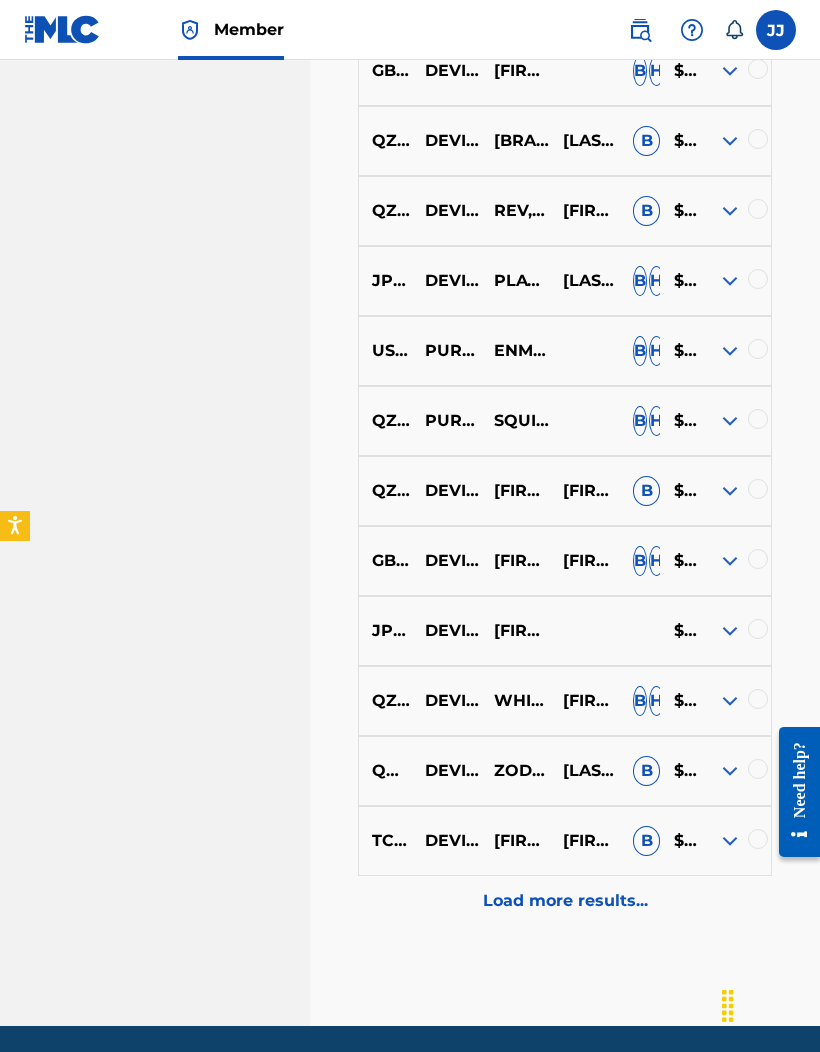 click on "Load more results..." at bounding box center (565, 901) 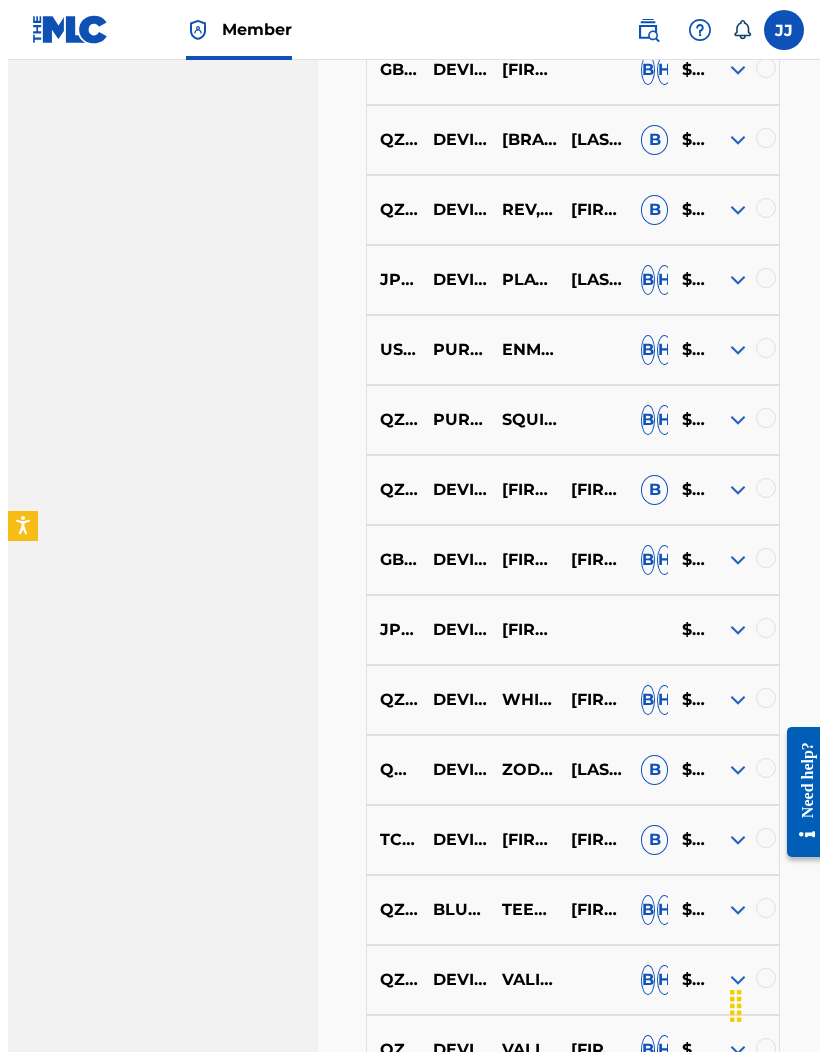 scroll, scrollTop: 1825, scrollLeft: 0, axis: vertical 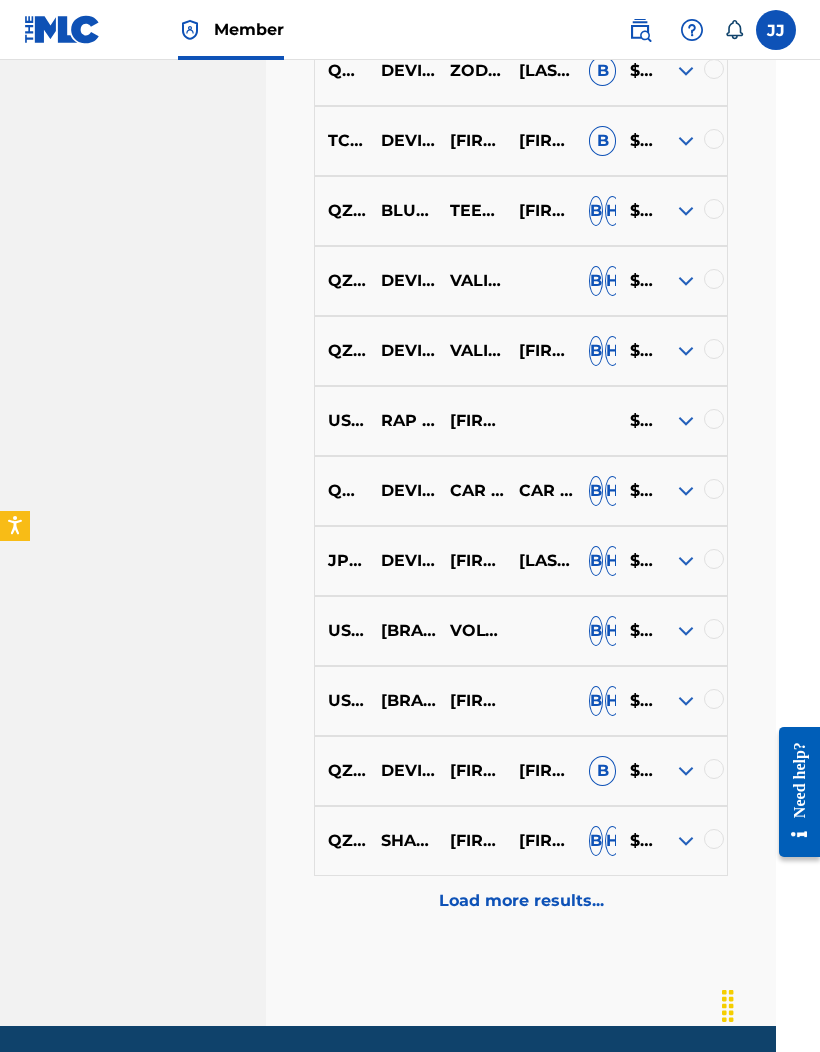click at bounding box center [686, 701] 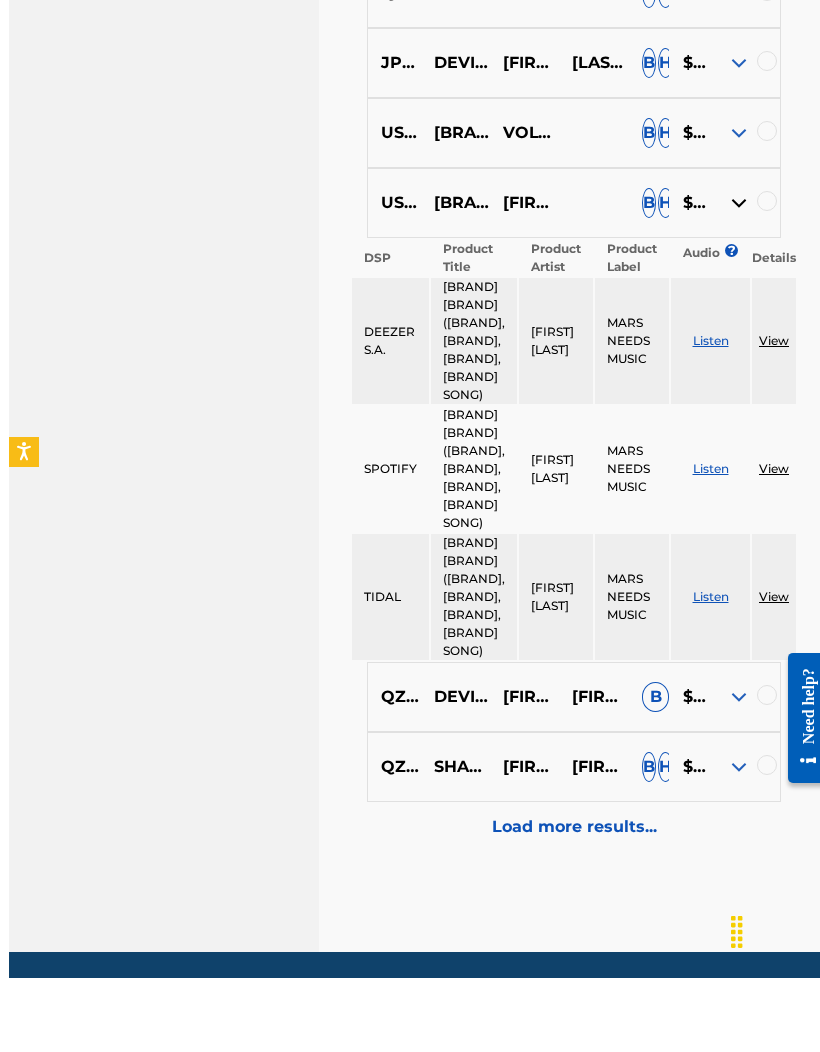 scroll, scrollTop: 2766, scrollLeft: 0, axis: vertical 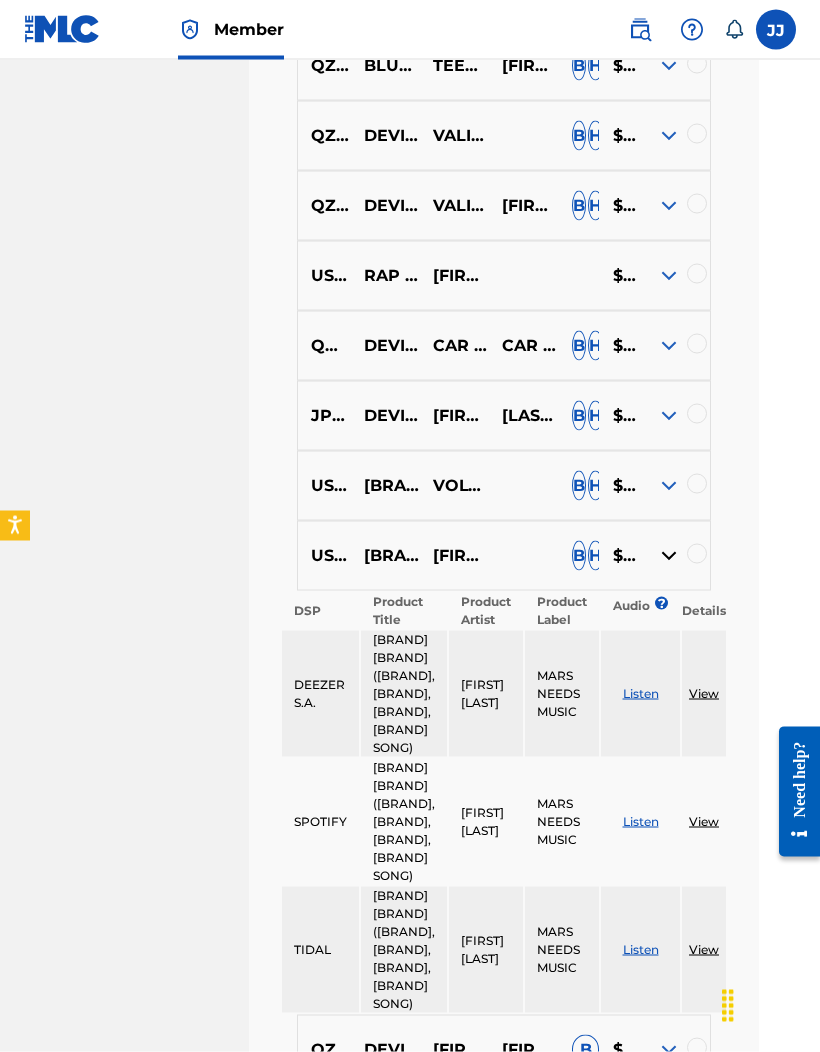 click at bounding box center (669, 486) 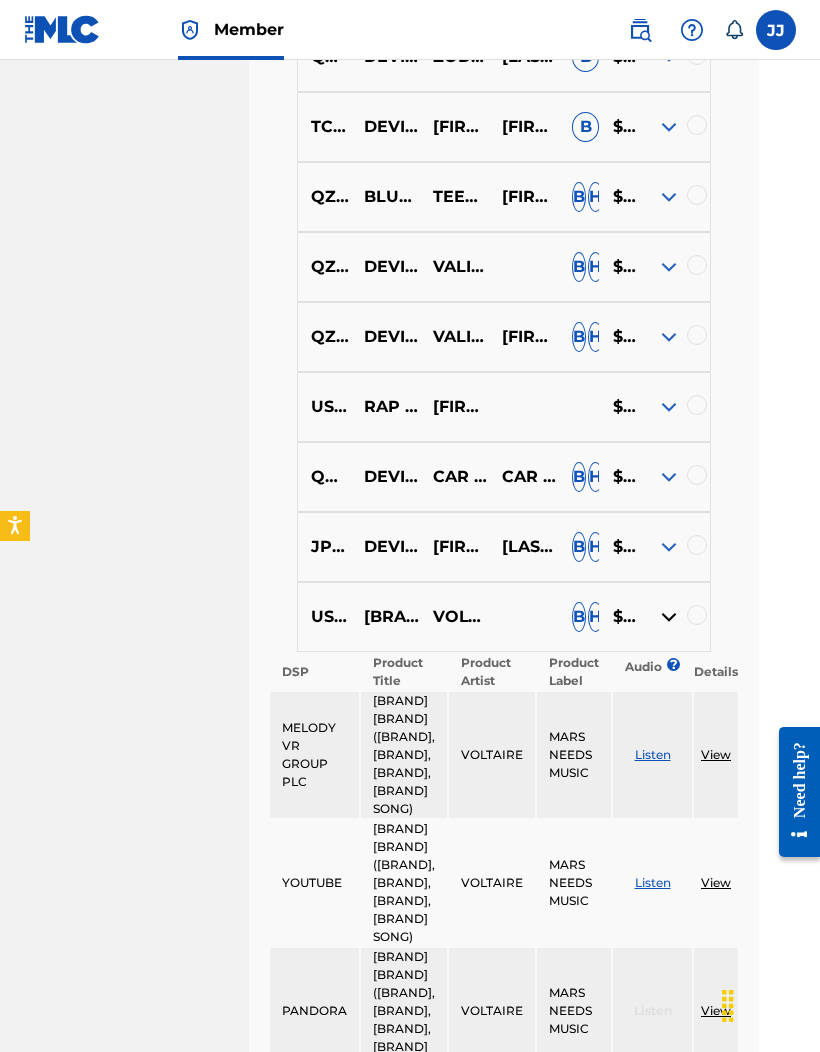 scroll, scrollTop: 2270, scrollLeft: 61, axis: both 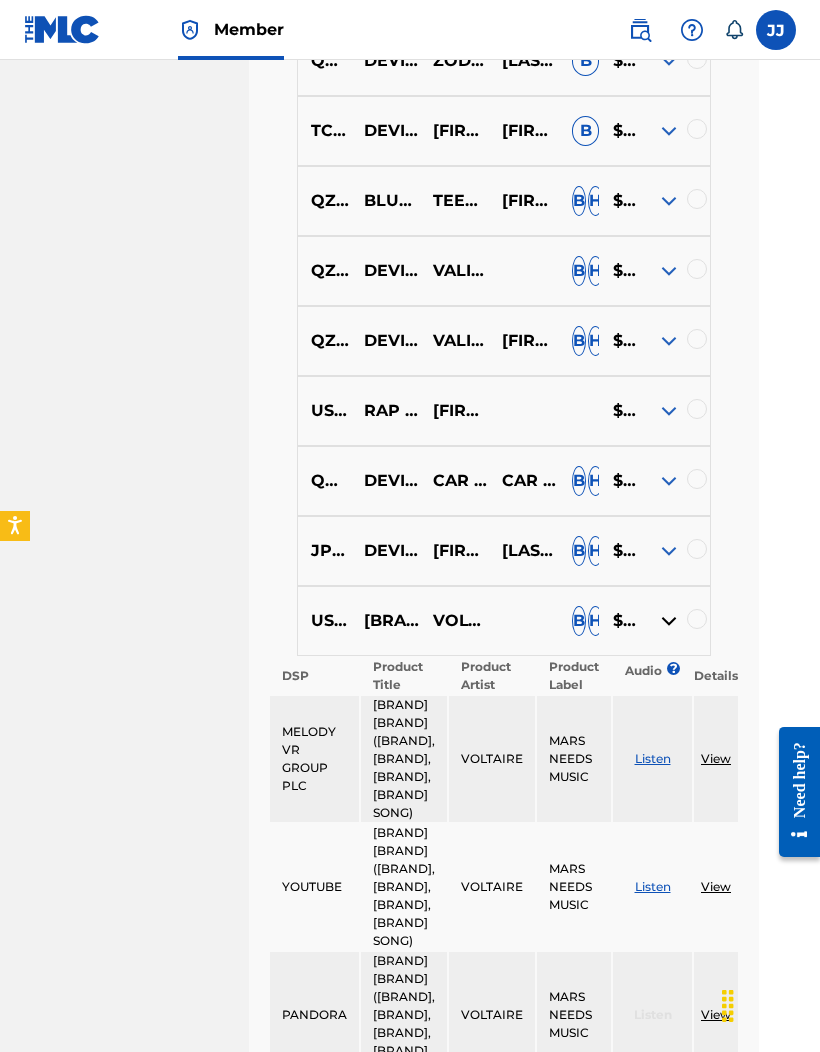 click on "USUM71813833 RAP DEVIL MACHINE GUN KELLY $$$$$" at bounding box center (504, 411) 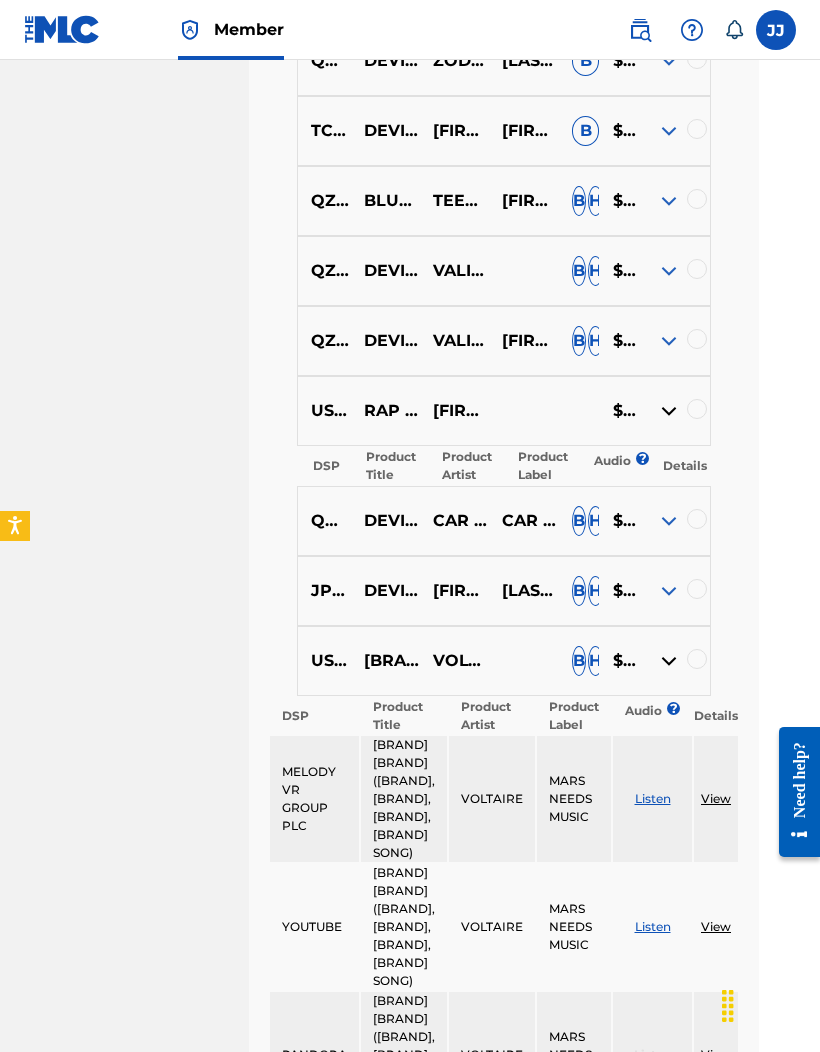click at bounding box center (669, 411) 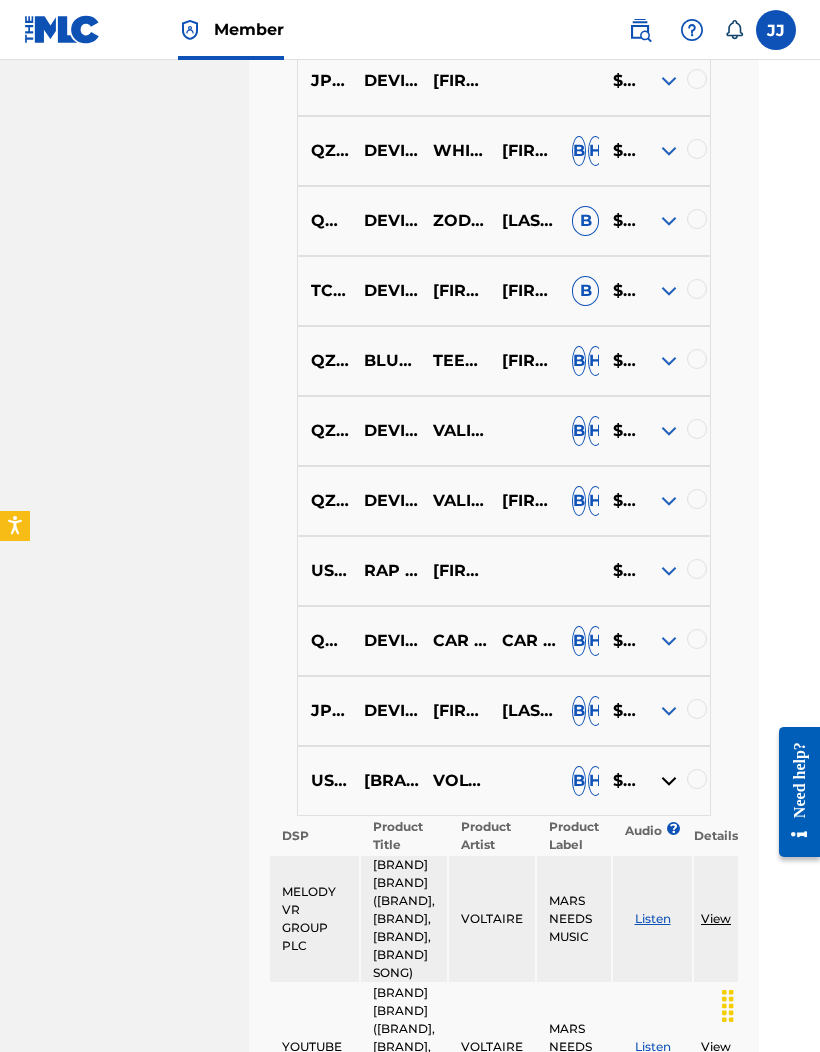 scroll, scrollTop: 2108, scrollLeft: 61, axis: both 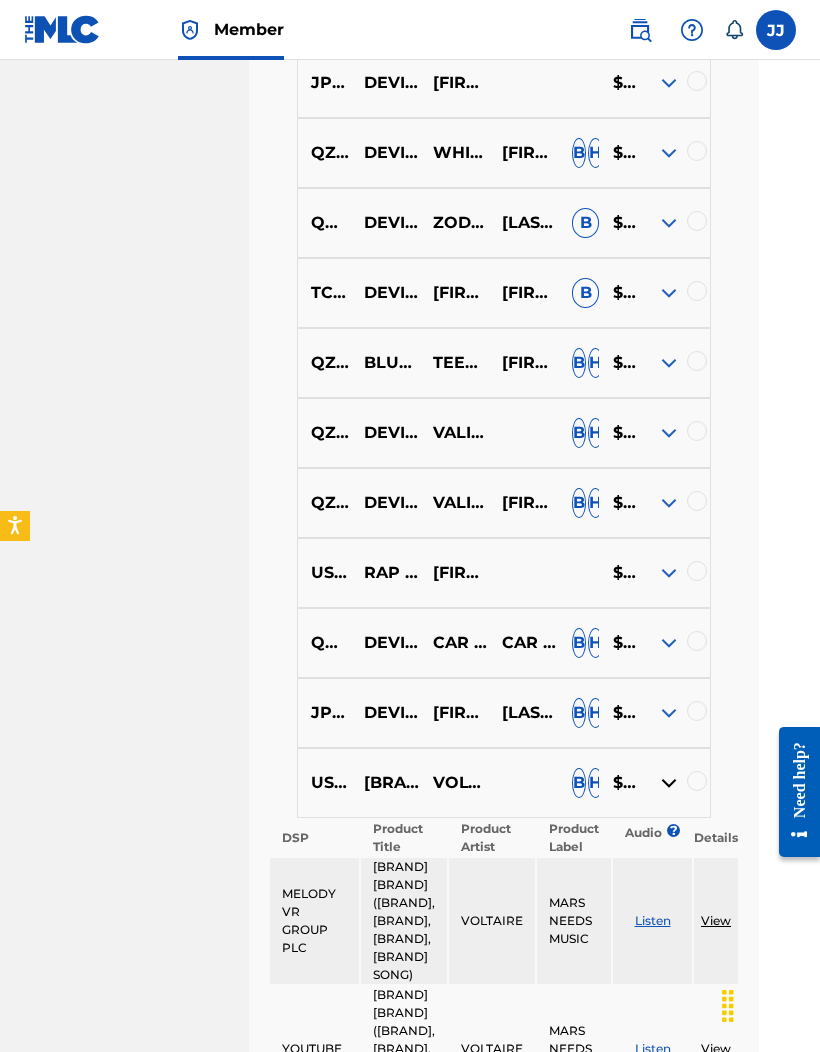 click at bounding box center (669, 433) 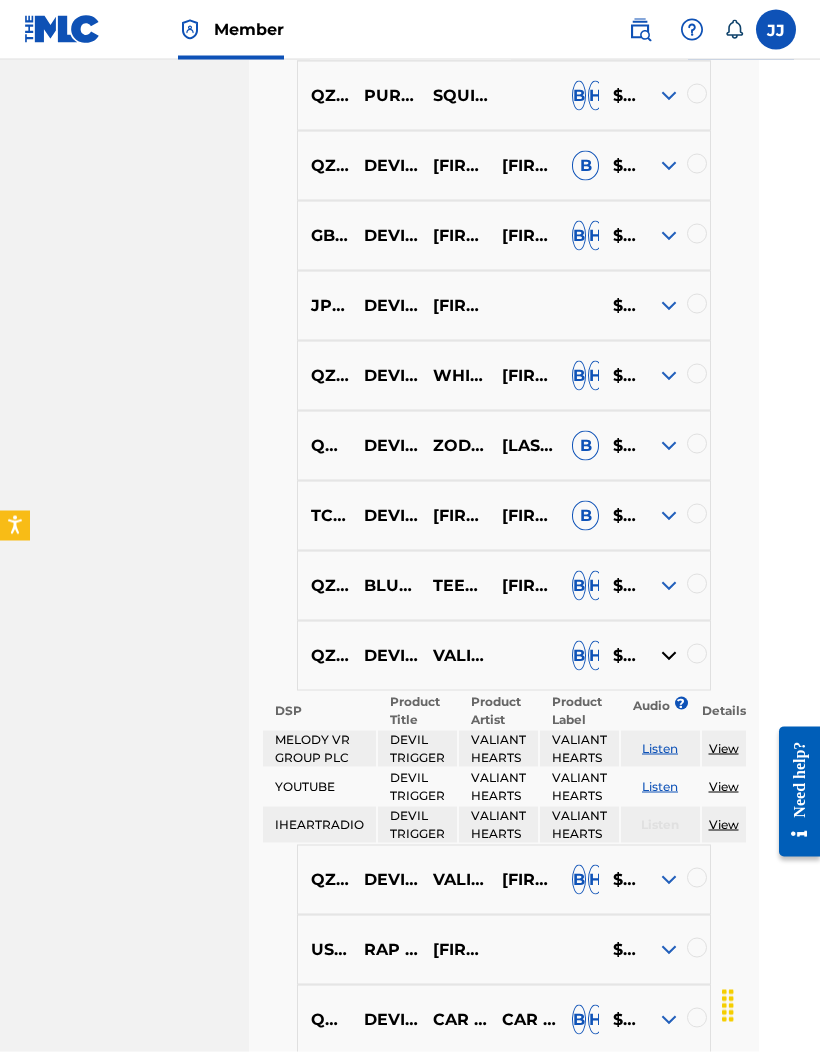 click at bounding box center [669, 306] 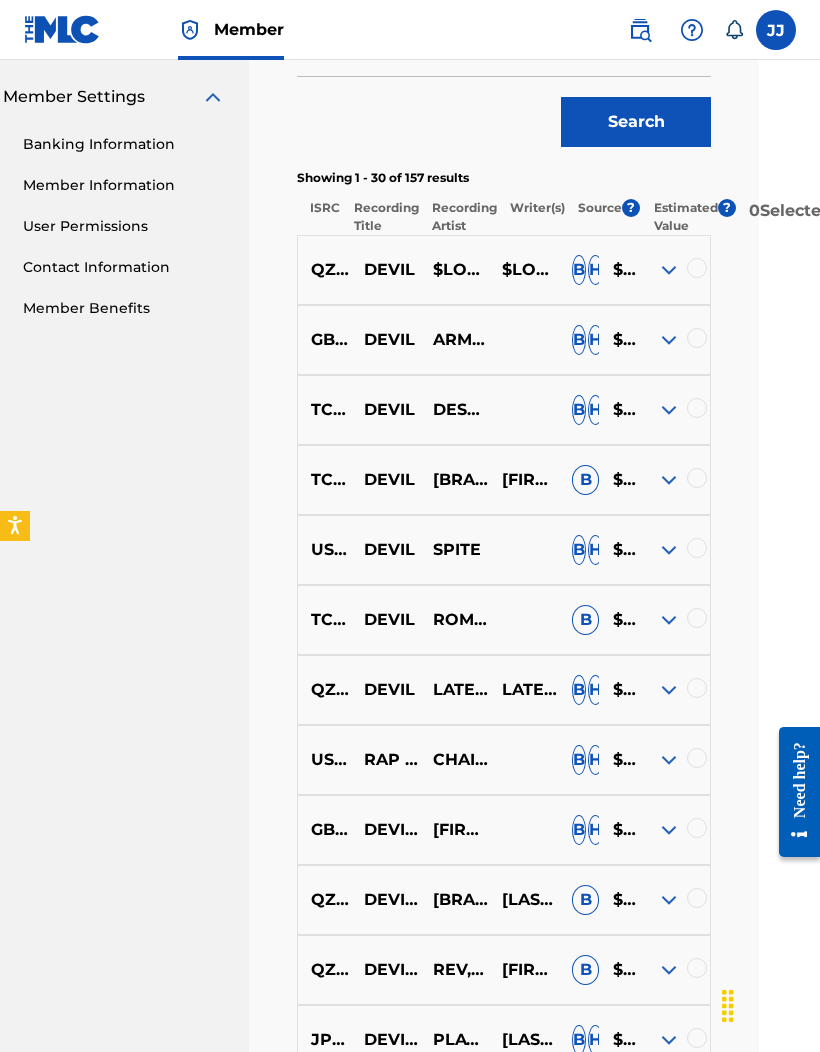 scroll, scrollTop: 706, scrollLeft: 61, axis: both 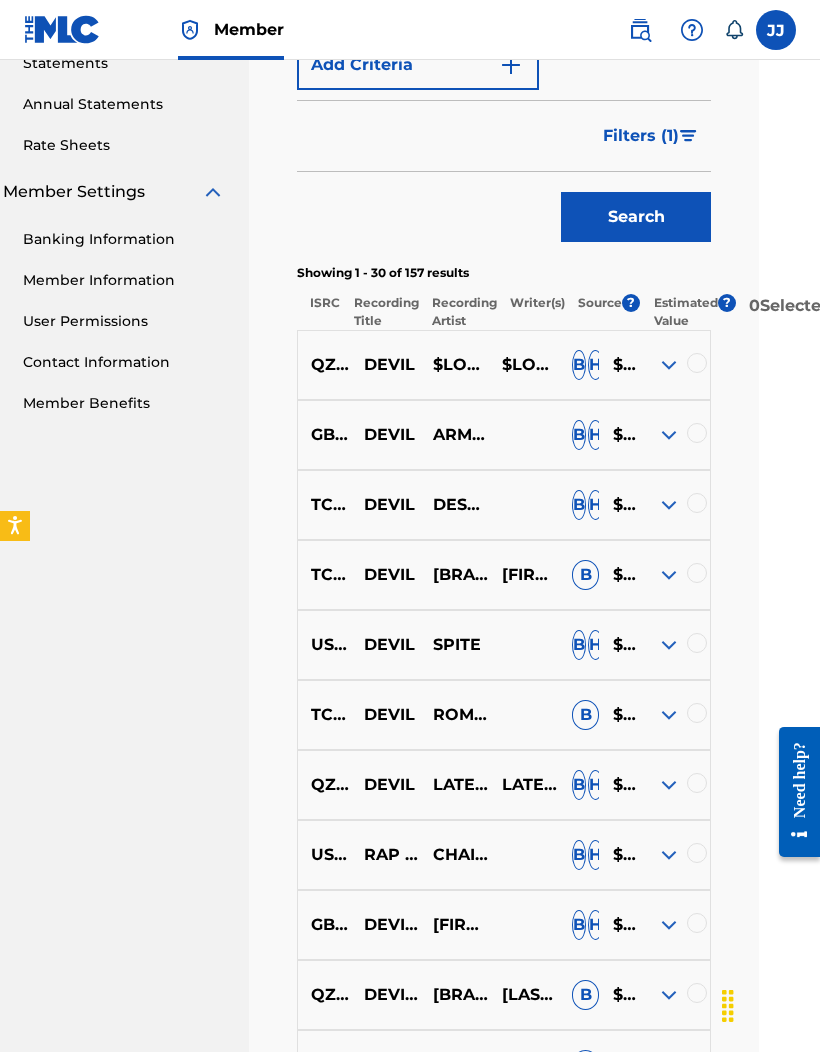 click at bounding box center (669, 435) 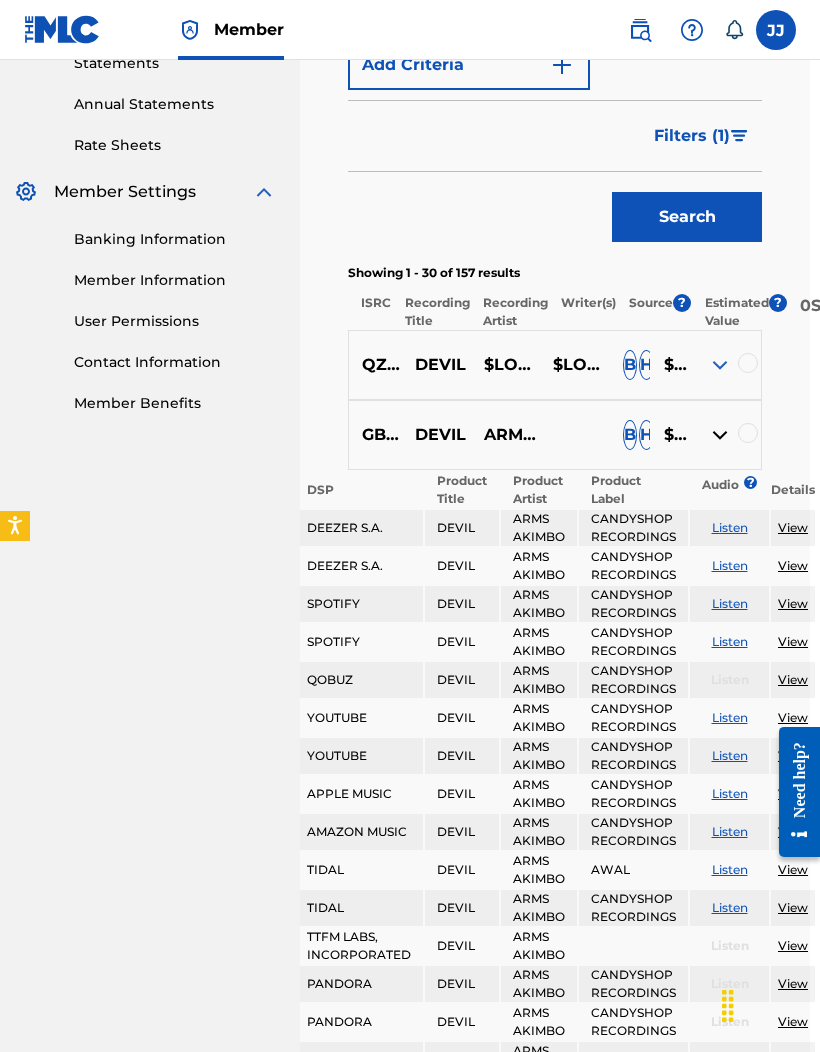 scroll, scrollTop: 706, scrollLeft: 0, axis: vertical 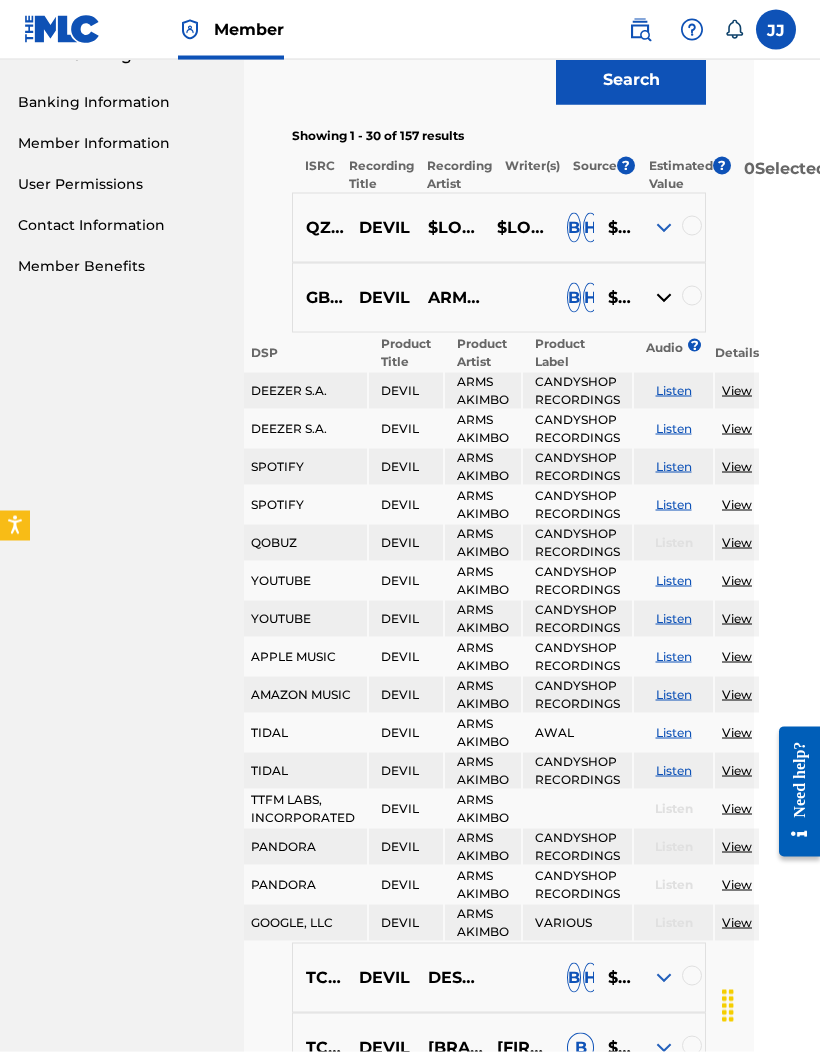 click on "CANDYSHOP RECORDINGS" at bounding box center [577, 581] 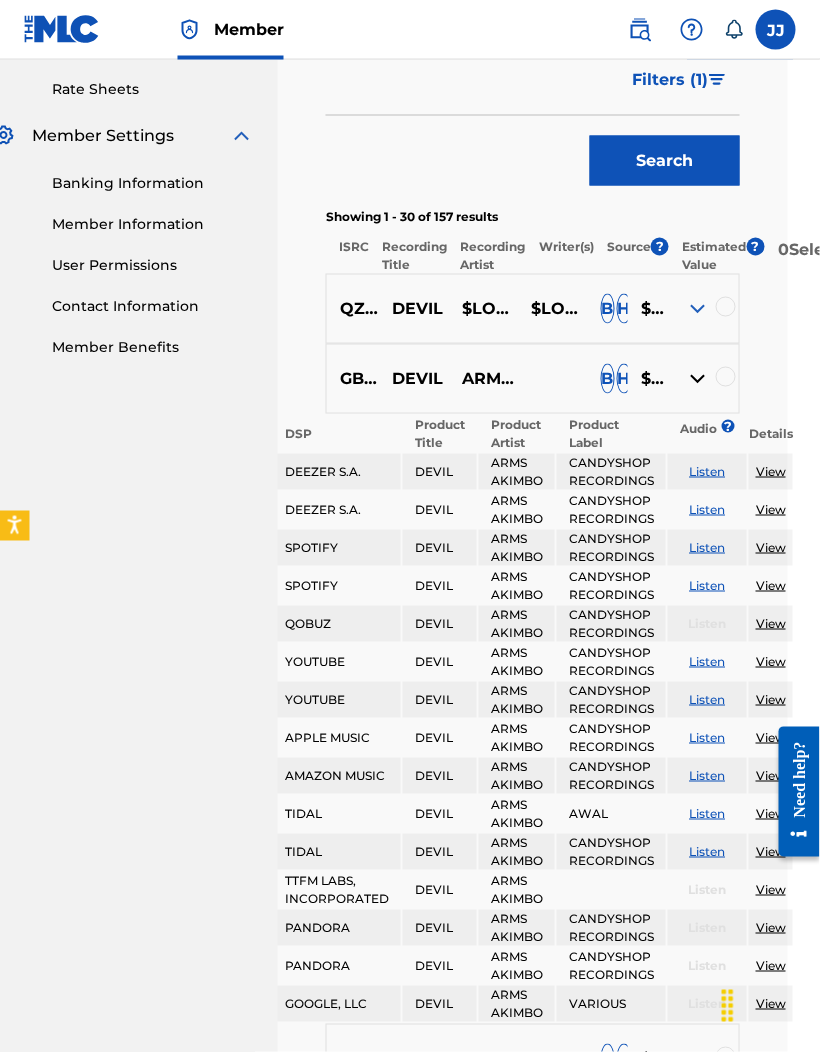 scroll, scrollTop: 762, scrollLeft: 66, axis: both 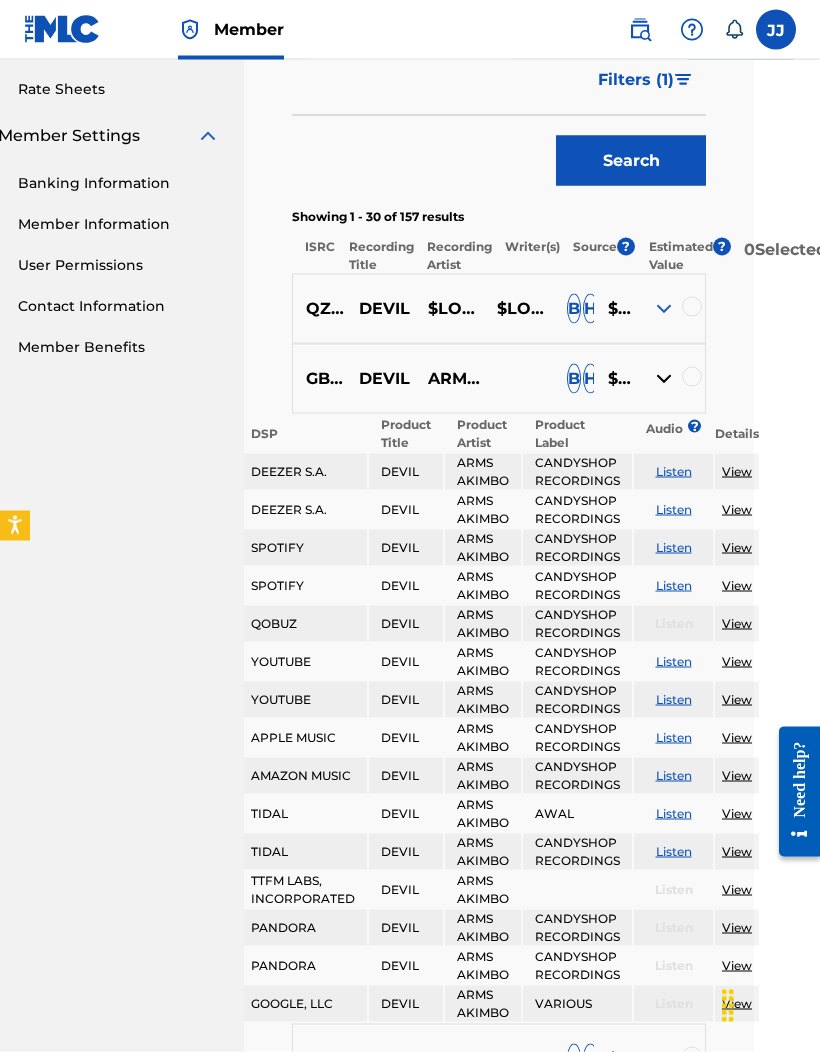 click on "View" at bounding box center [737, 547] 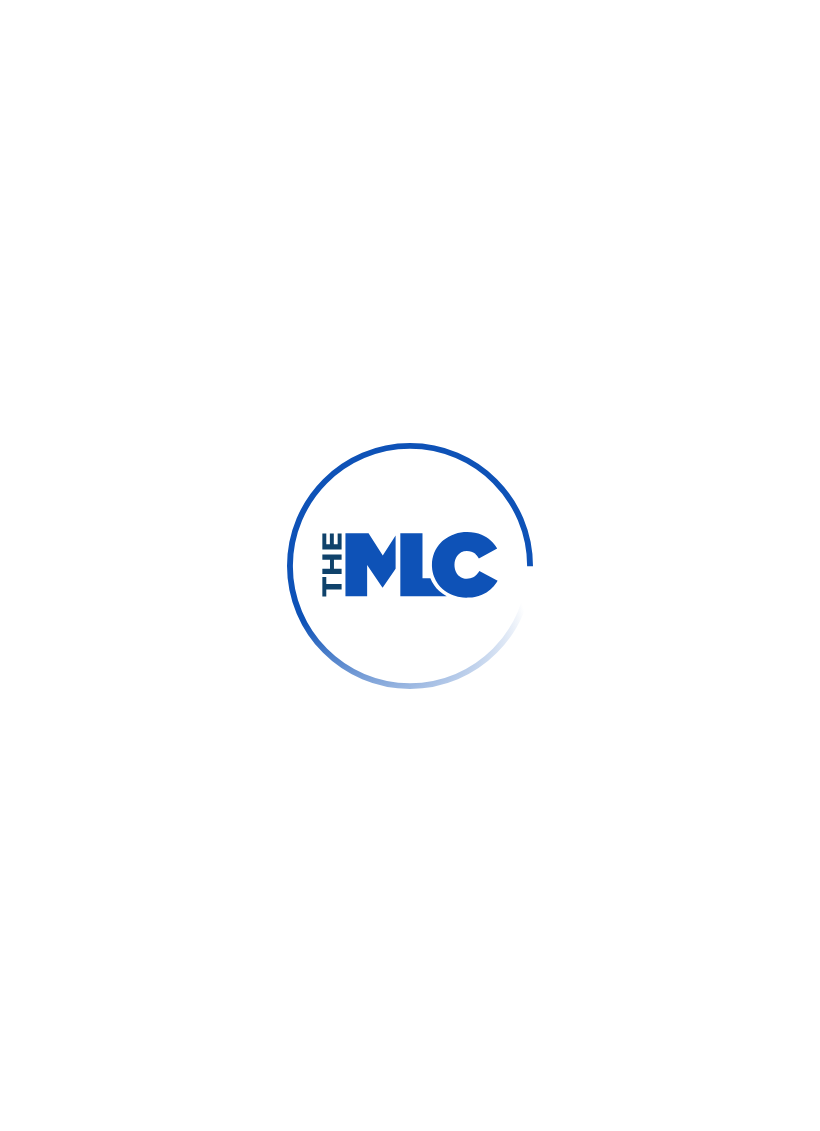 scroll, scrollTop: 0, scrollLeft: 0, axis: both 